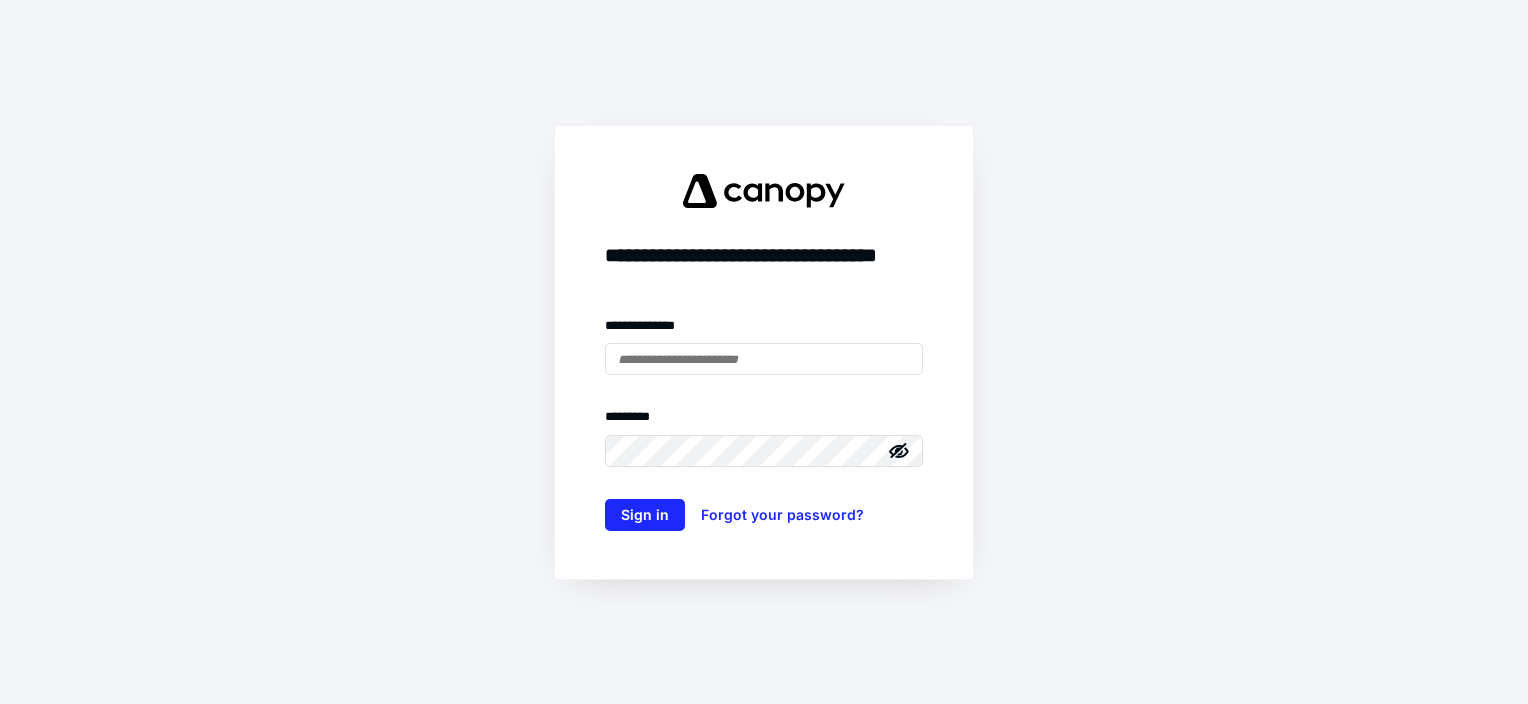 scroll, scrollTop: 0, scrollLeft: 0, axis: both 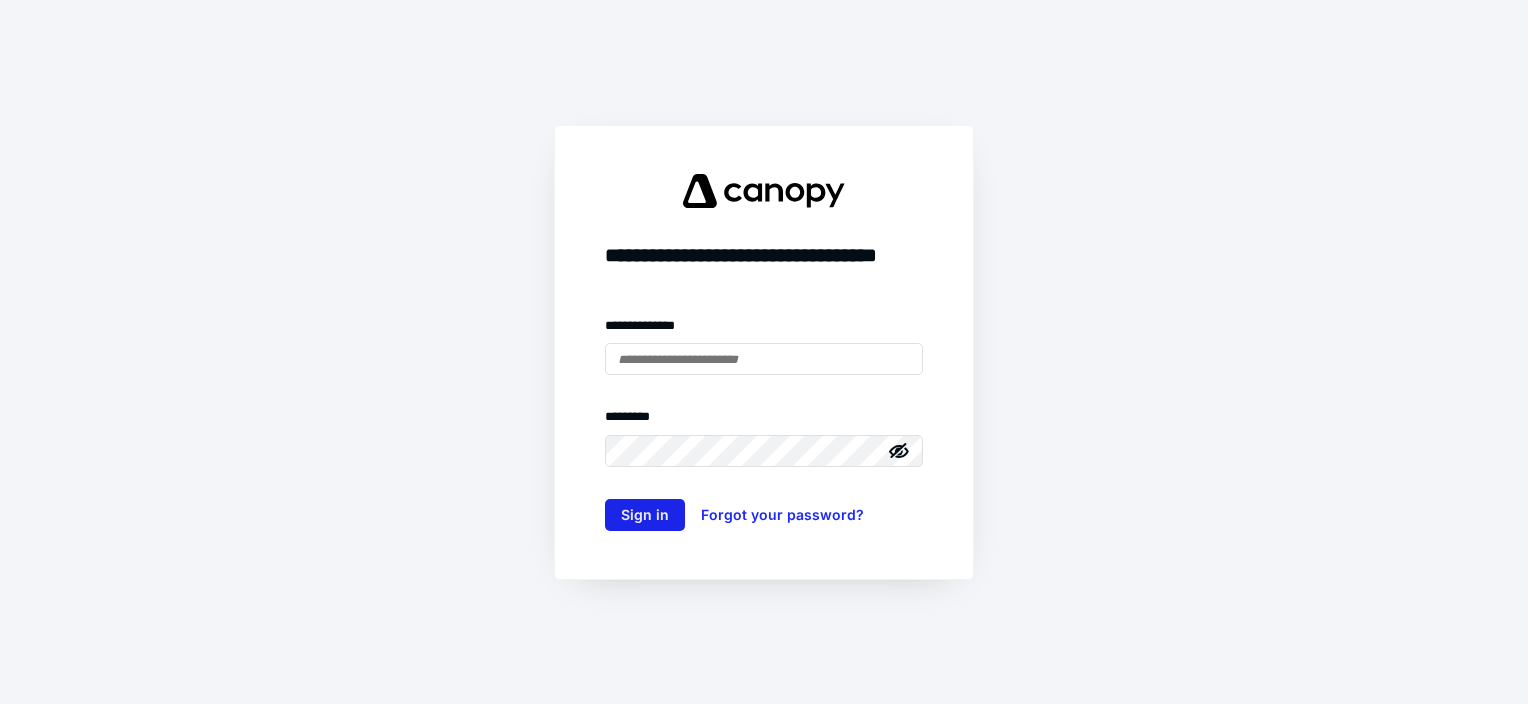 type on "**********" 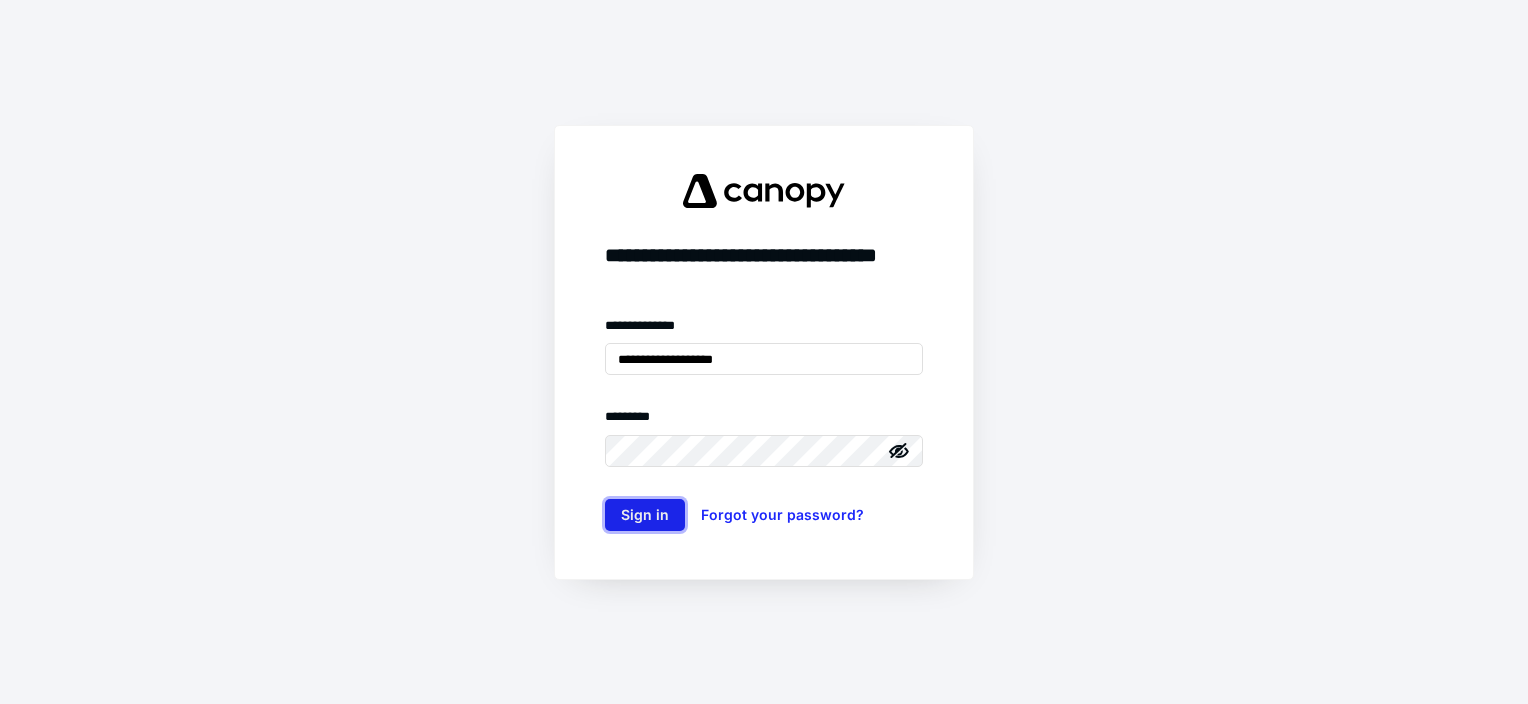 click on "Sign in" at bounding box center (645, 515) 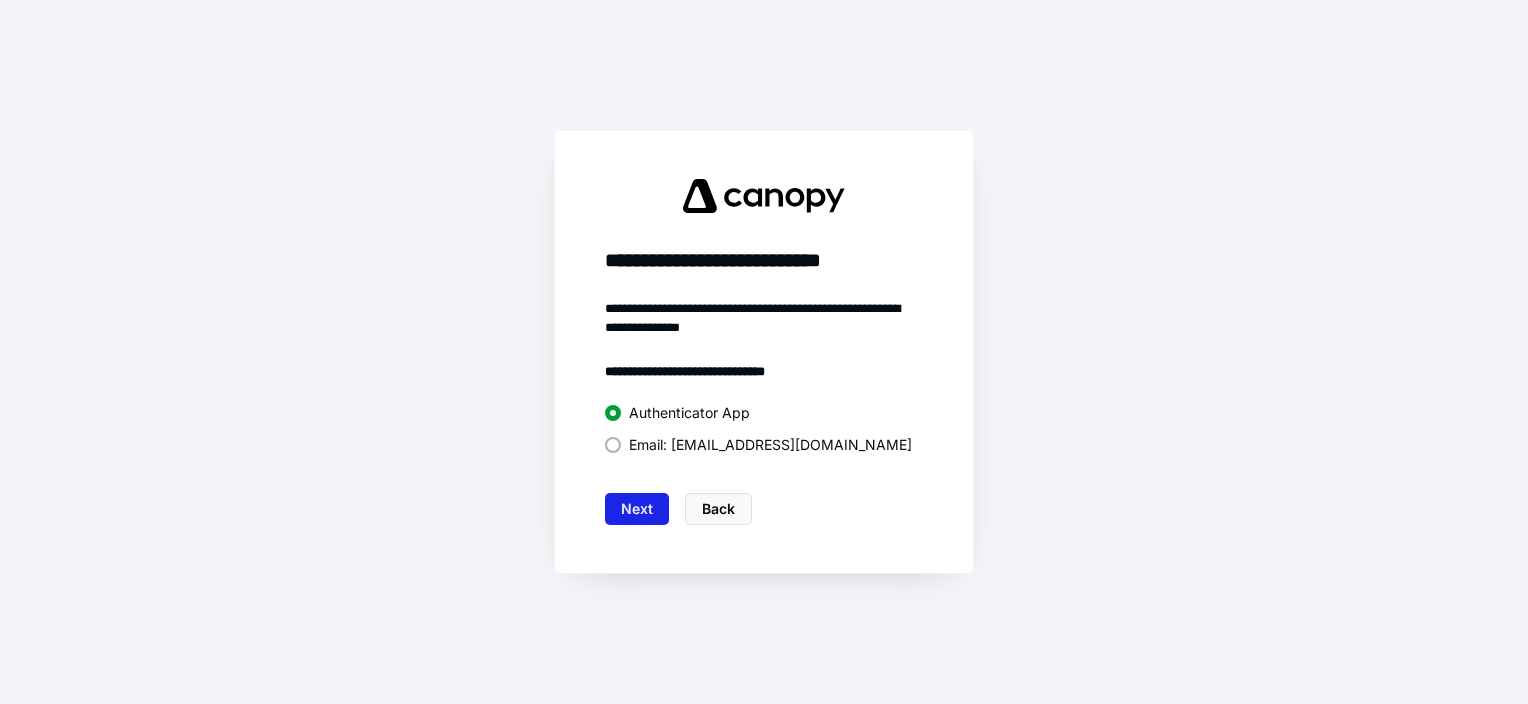 click on "Next" at bounding box center [637, 509] 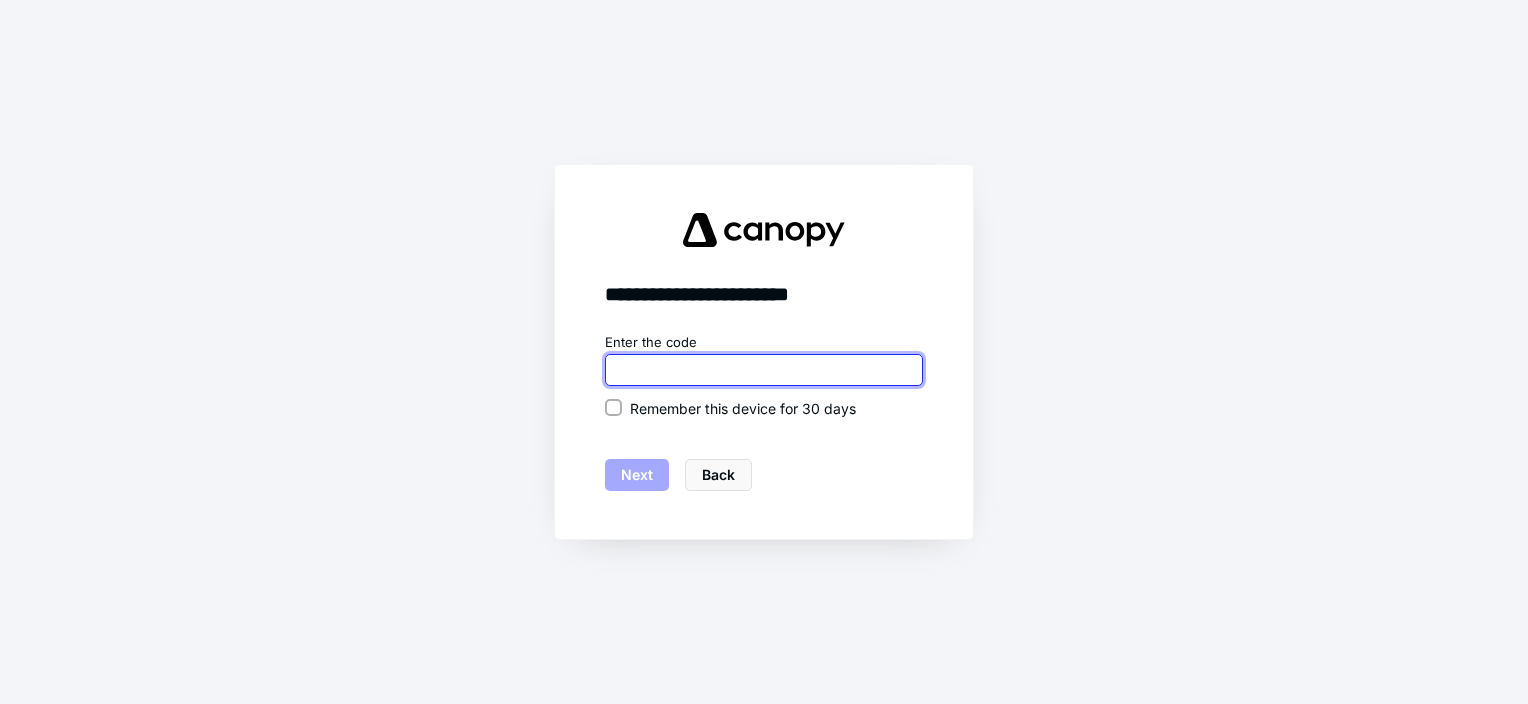 click at bounding box center [764, 370] 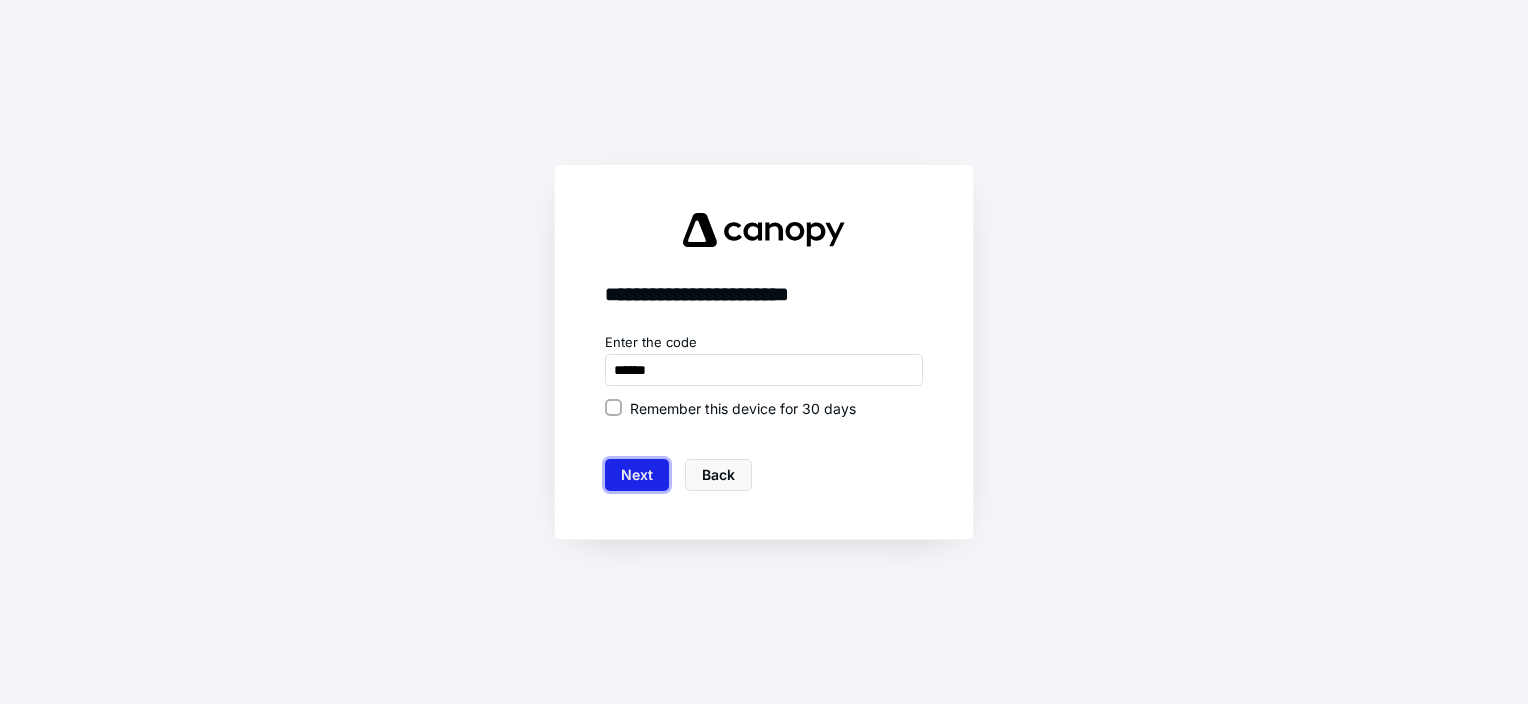 click on "Next" at bounding box center (637, 475) 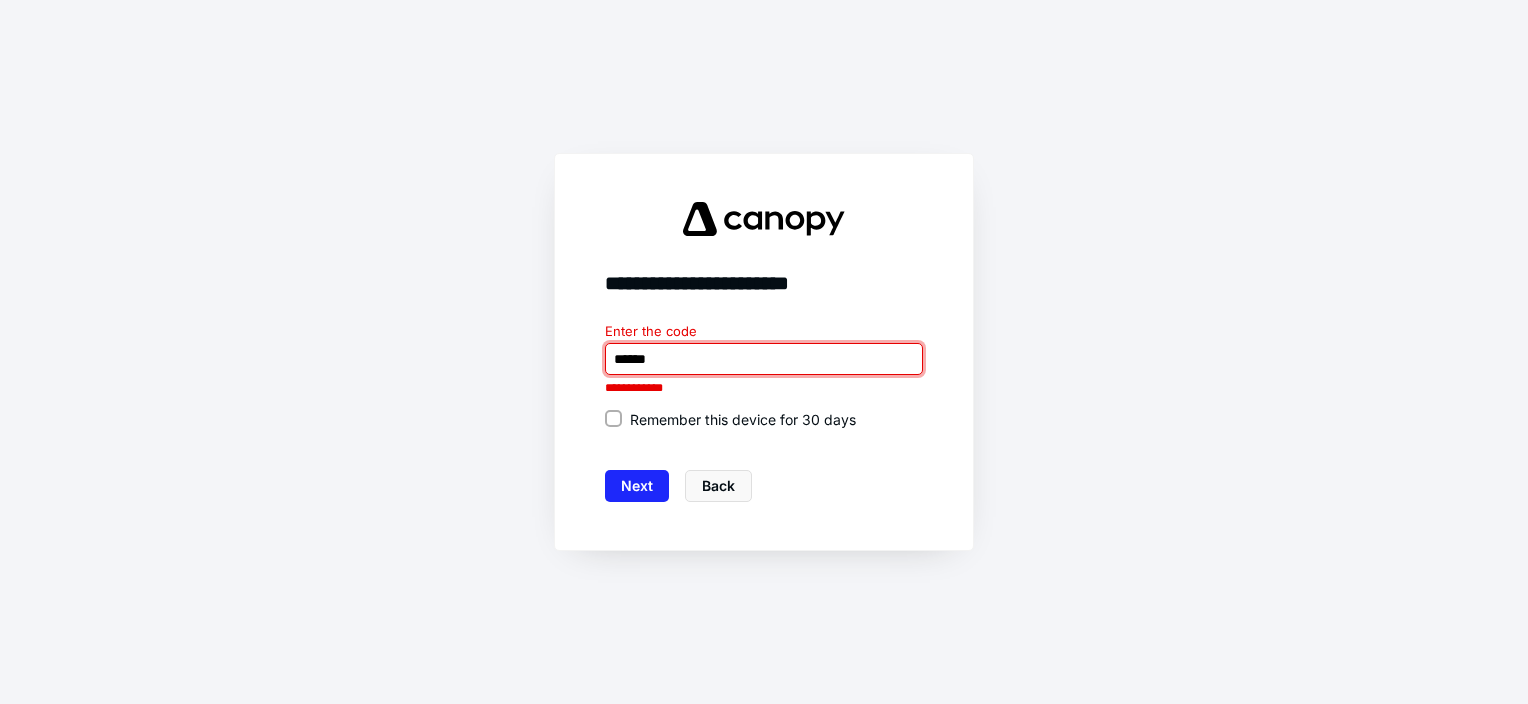 click at bounding box center (764, 359) 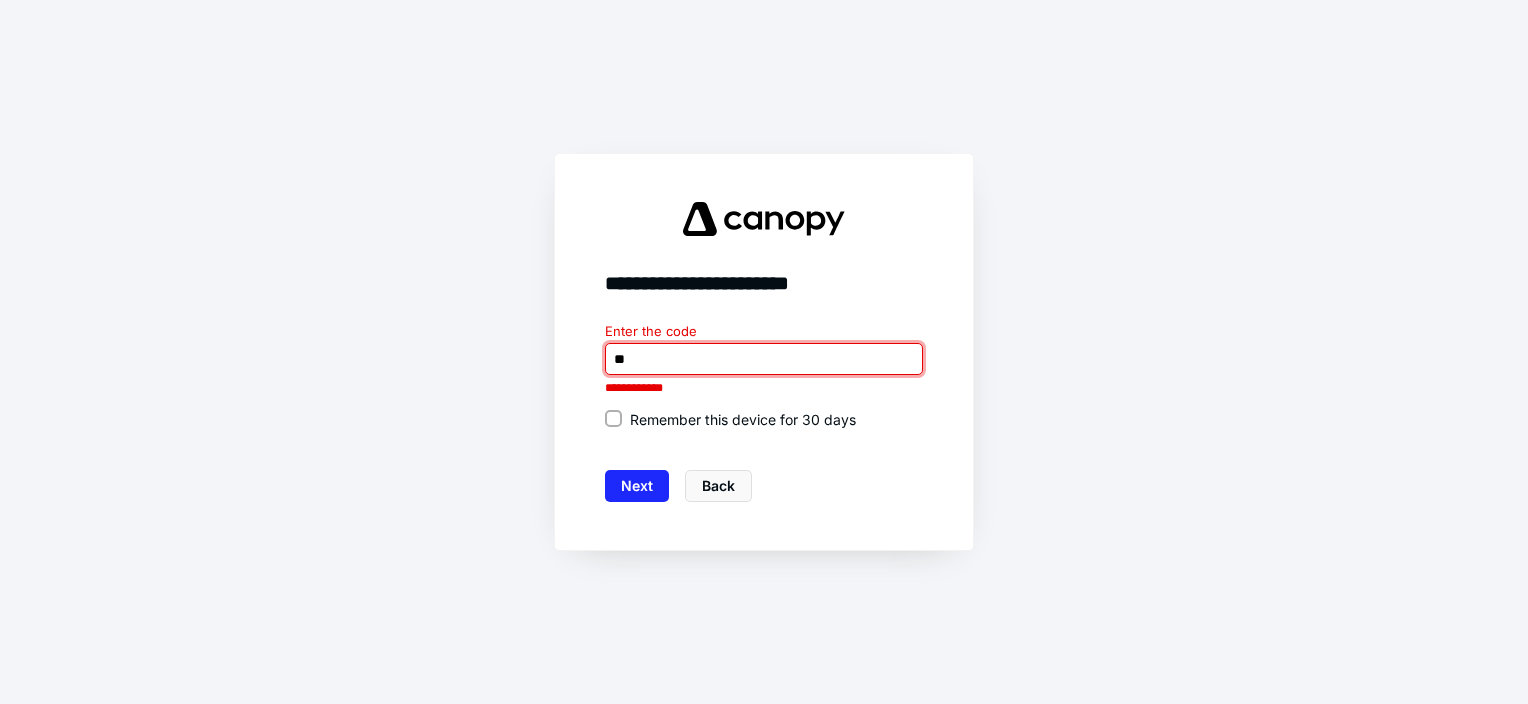 type on "*" 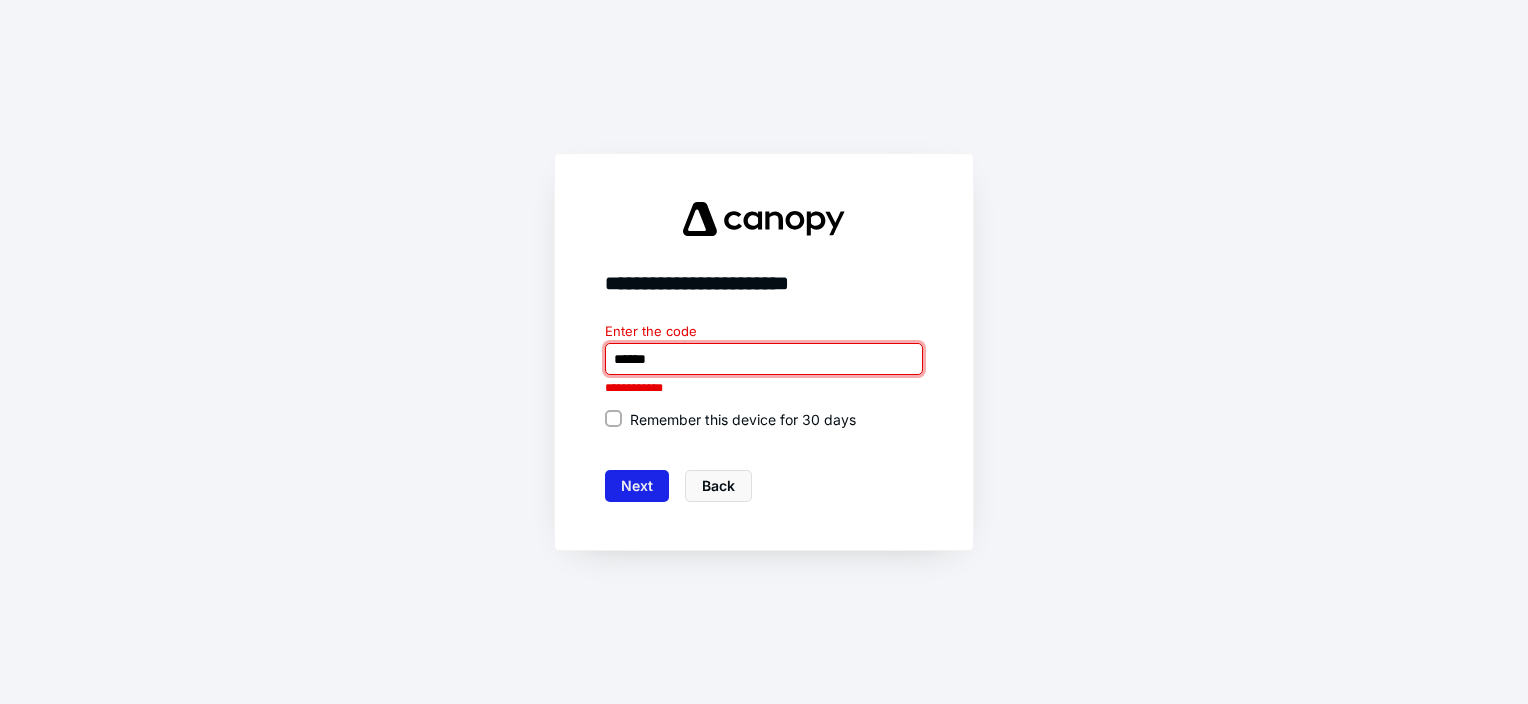 type on "******" 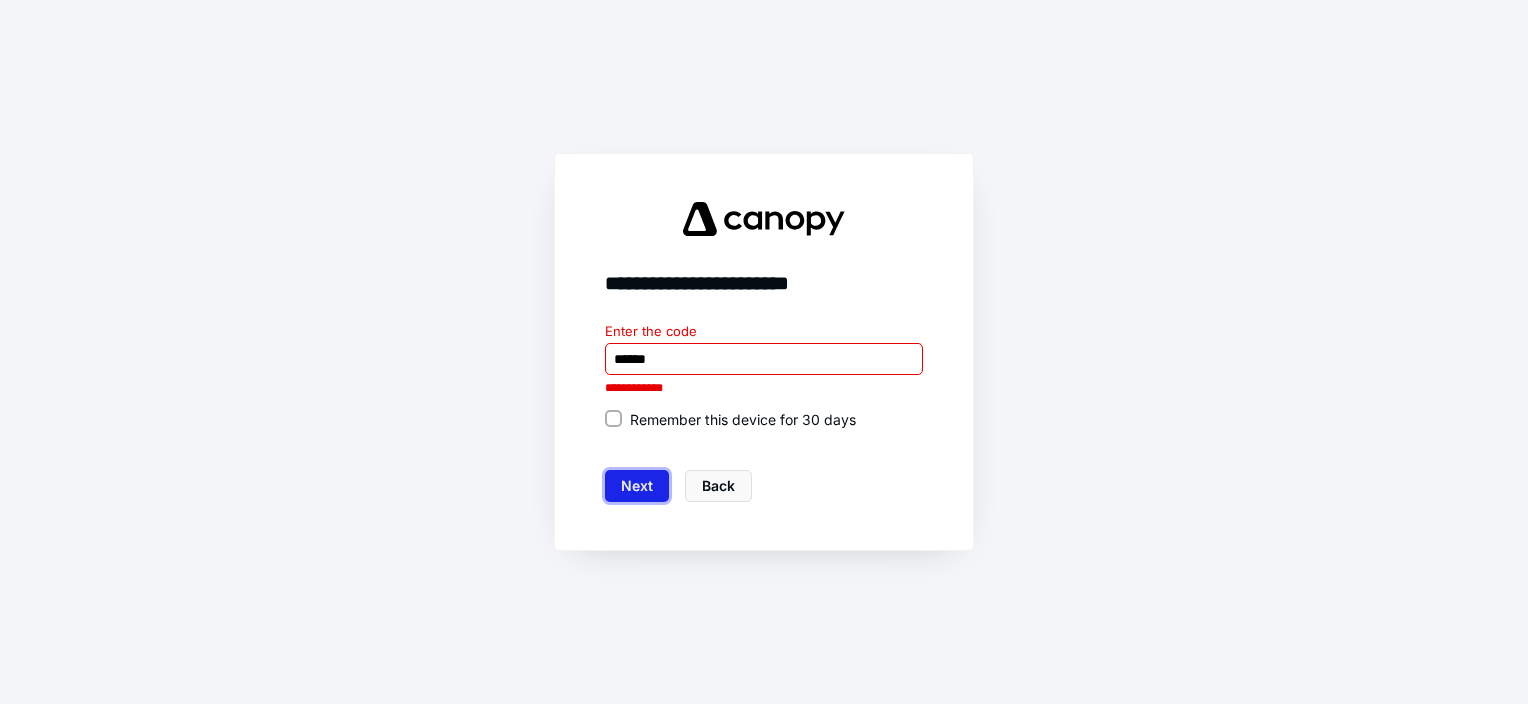 click on "Next" at bounding box center (637, 486) 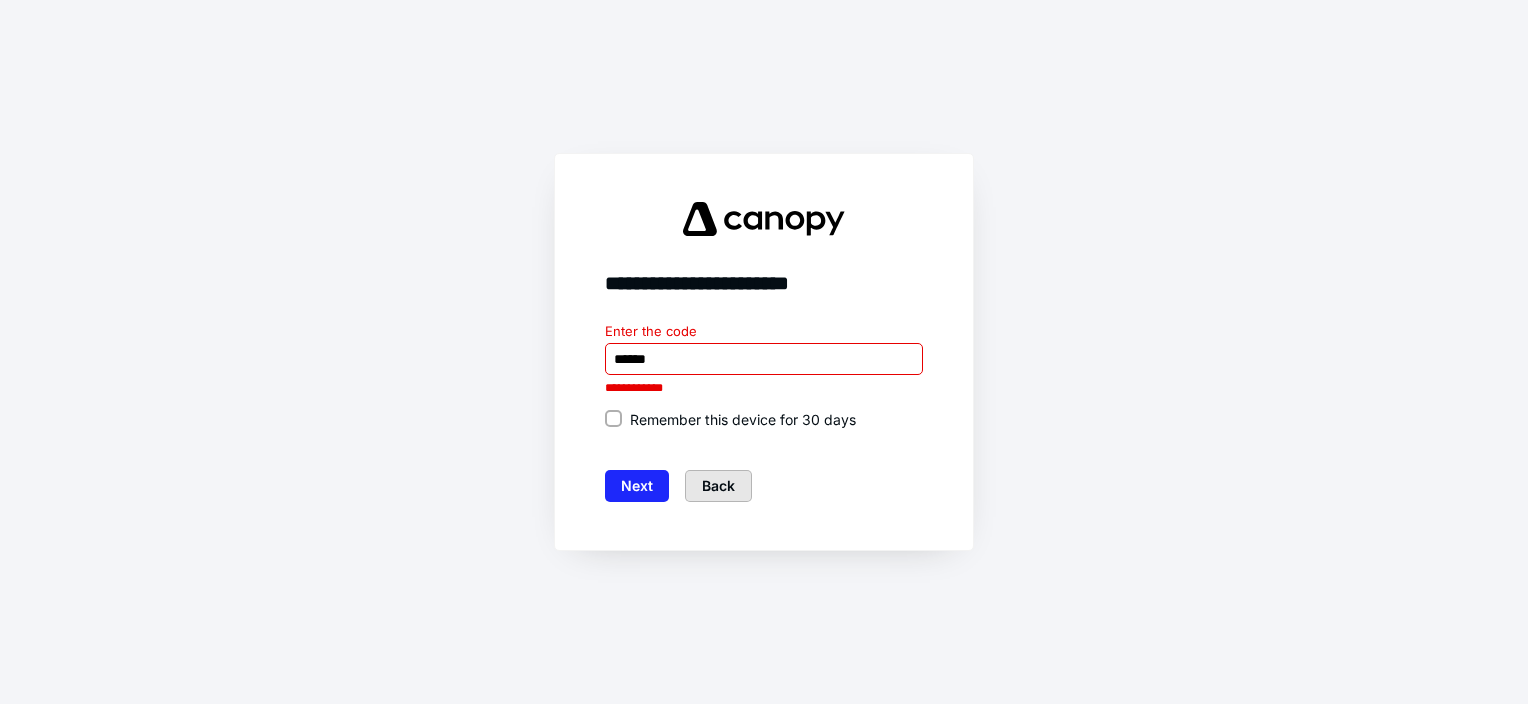click on "Back" at bounding box center (718, 486) 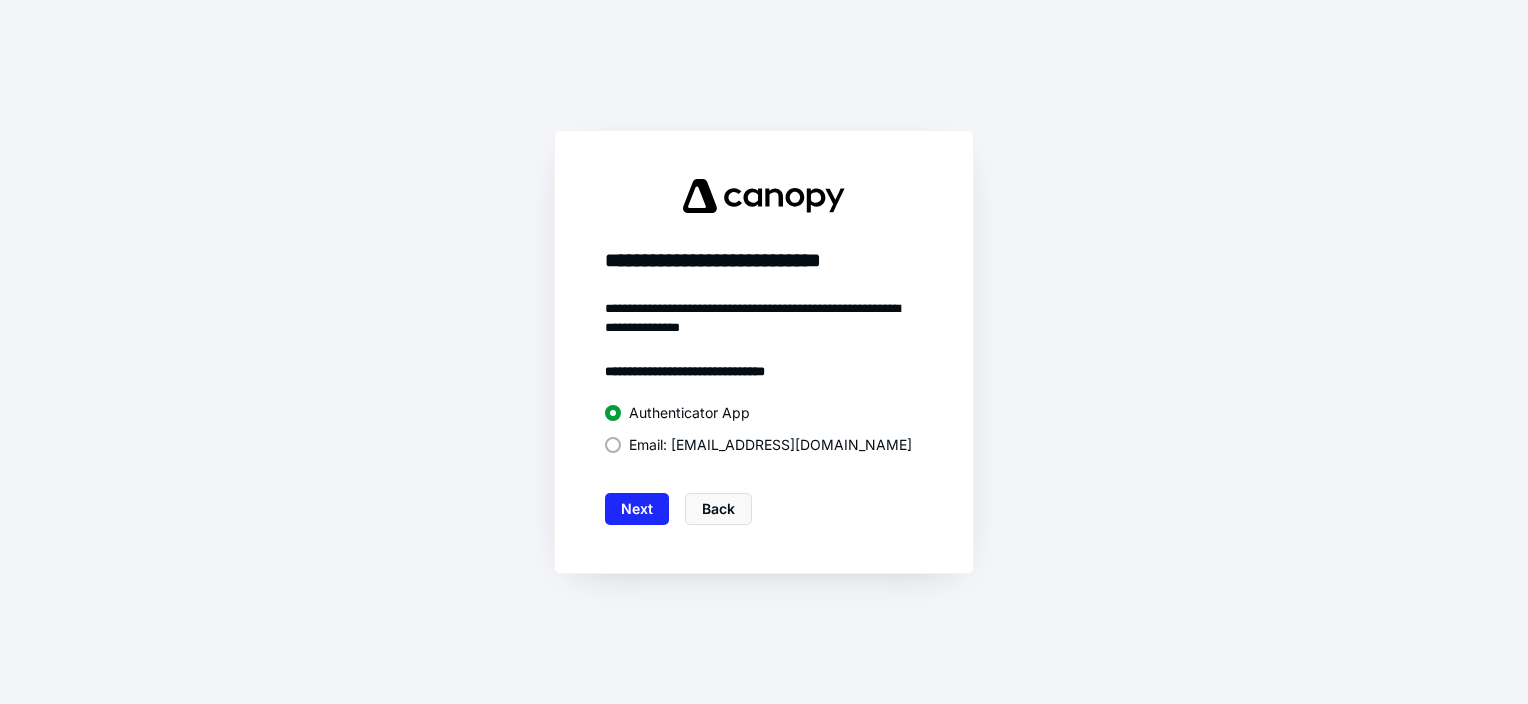 click at bounding box center [613, 445] 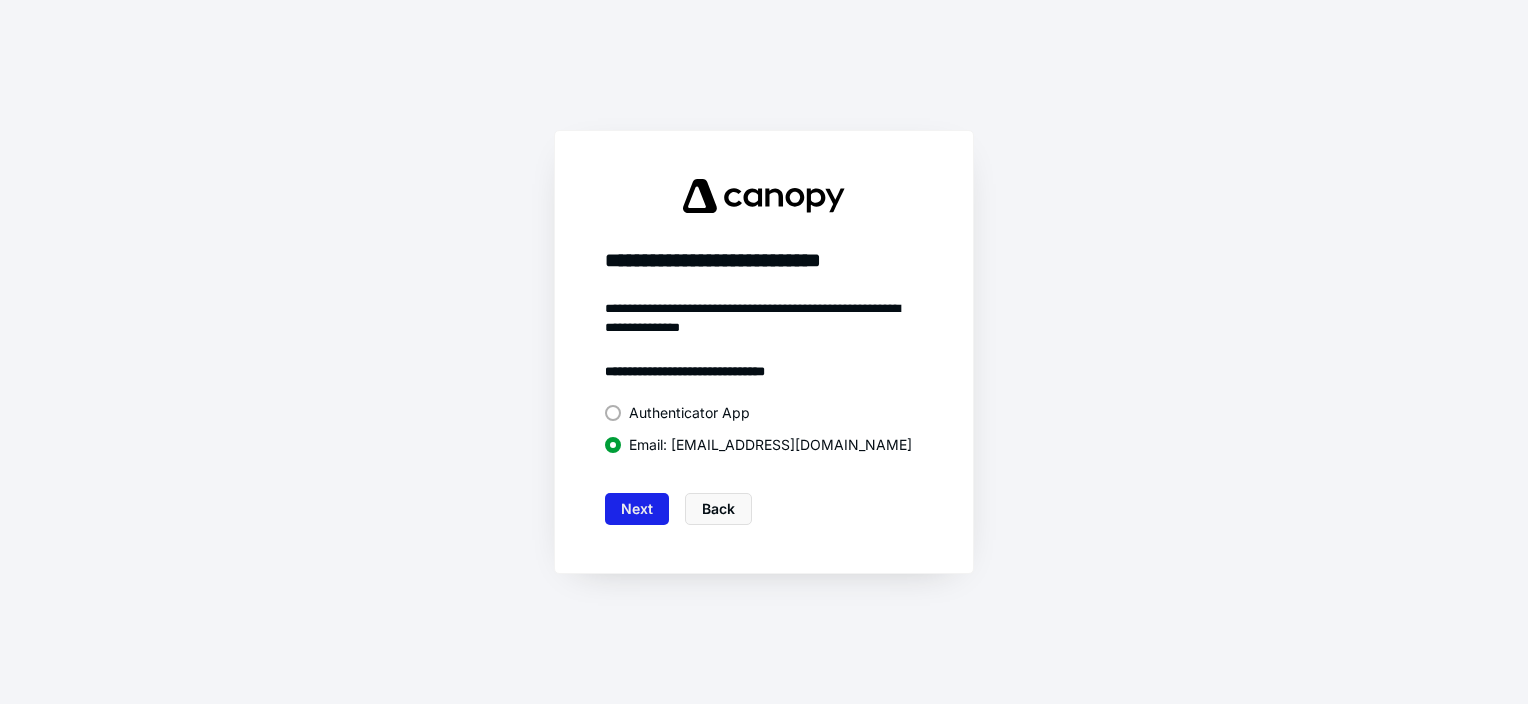 click on "Next" at bounding box center [637, 509] 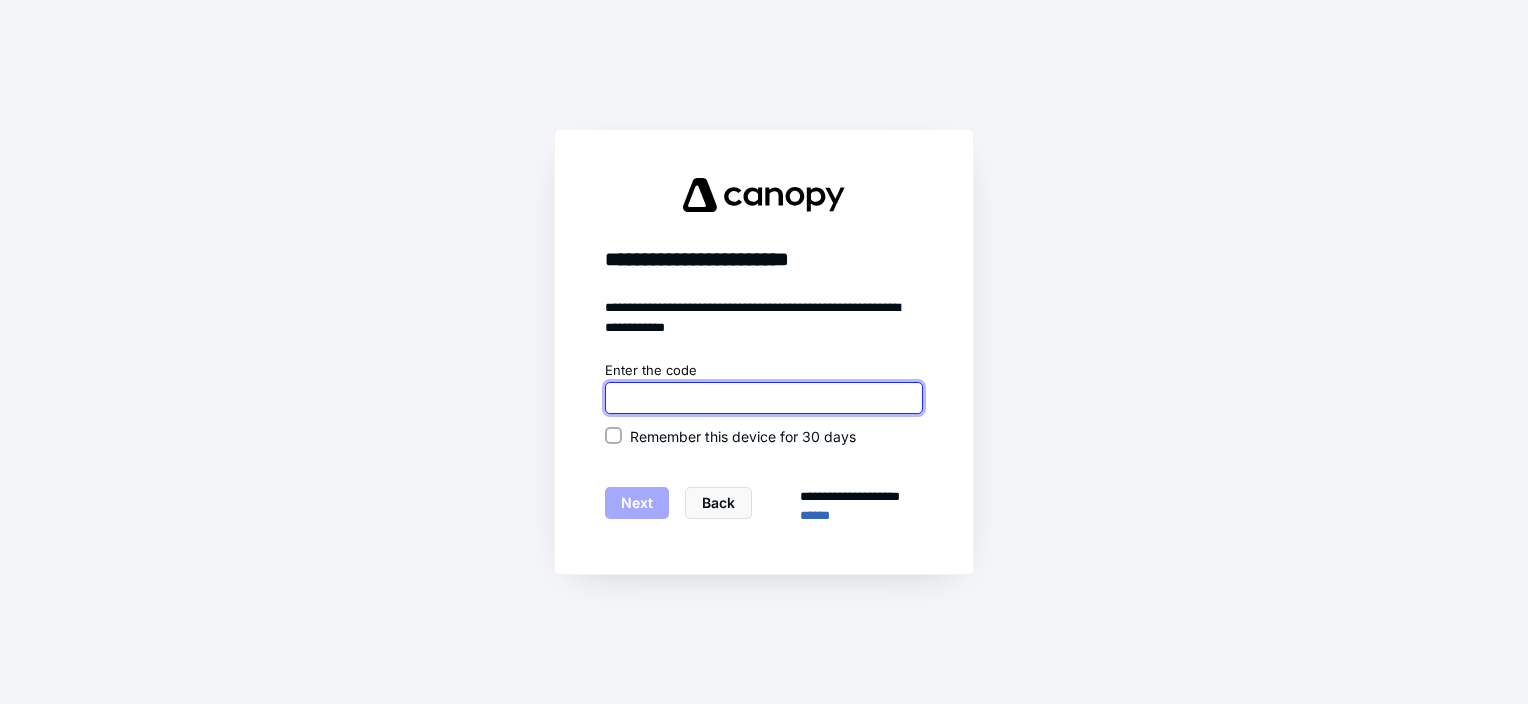click at bounding box center [764, 398] 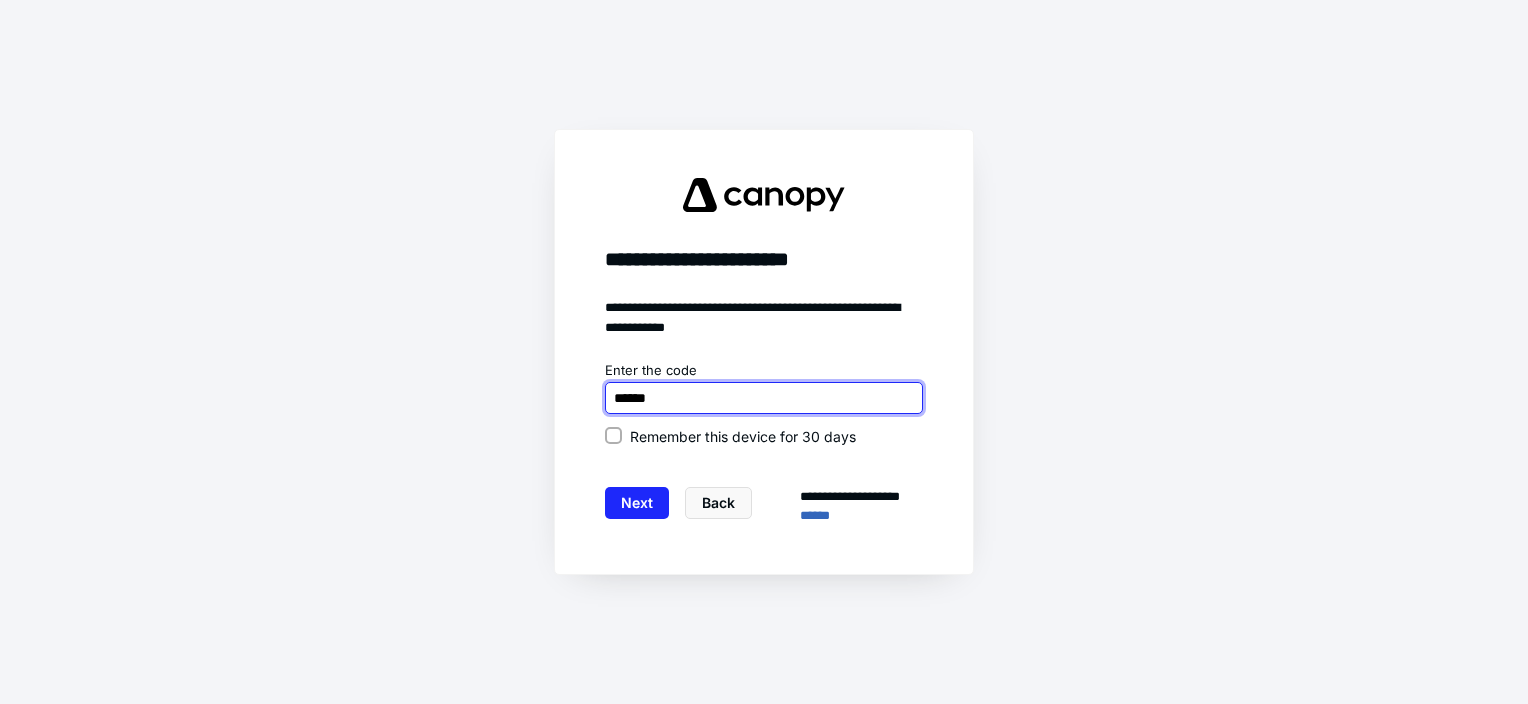 type on "******" 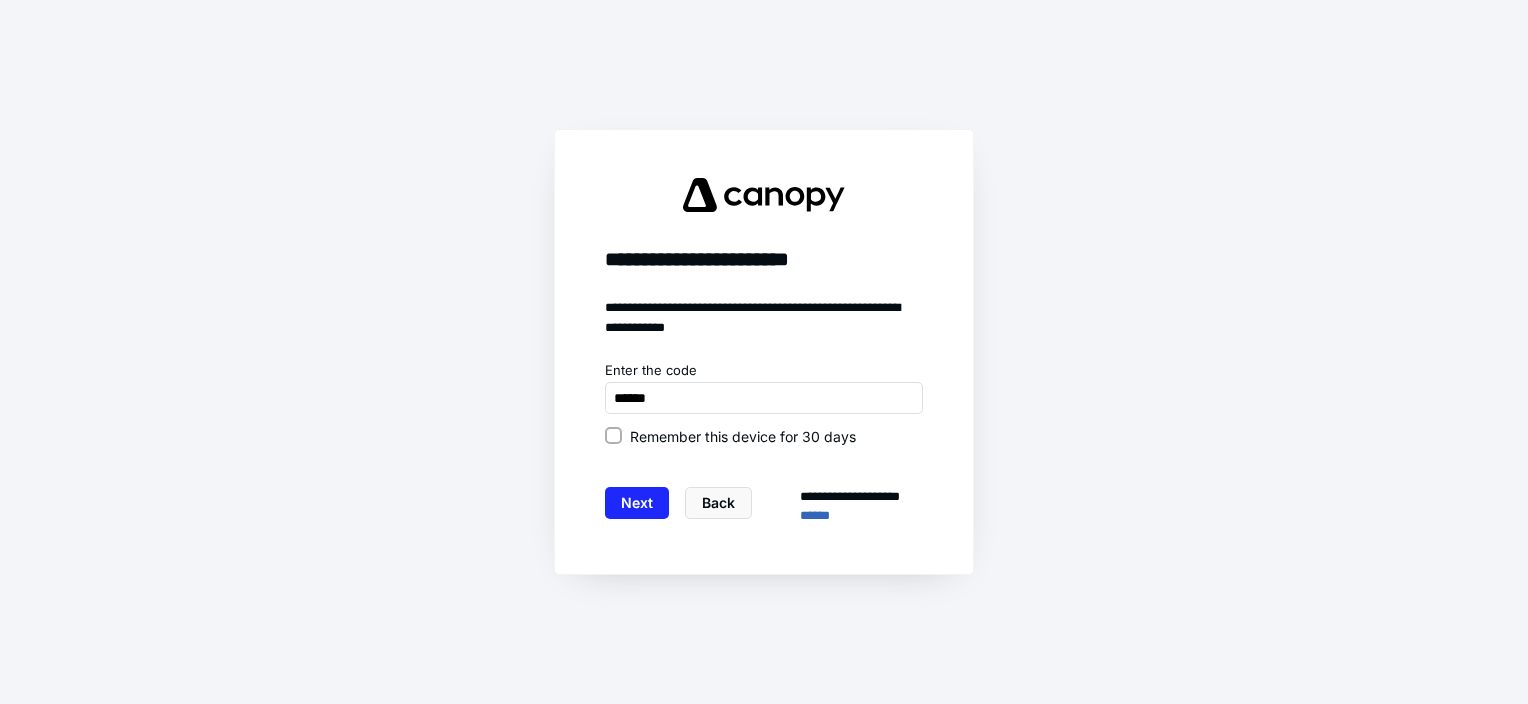 click 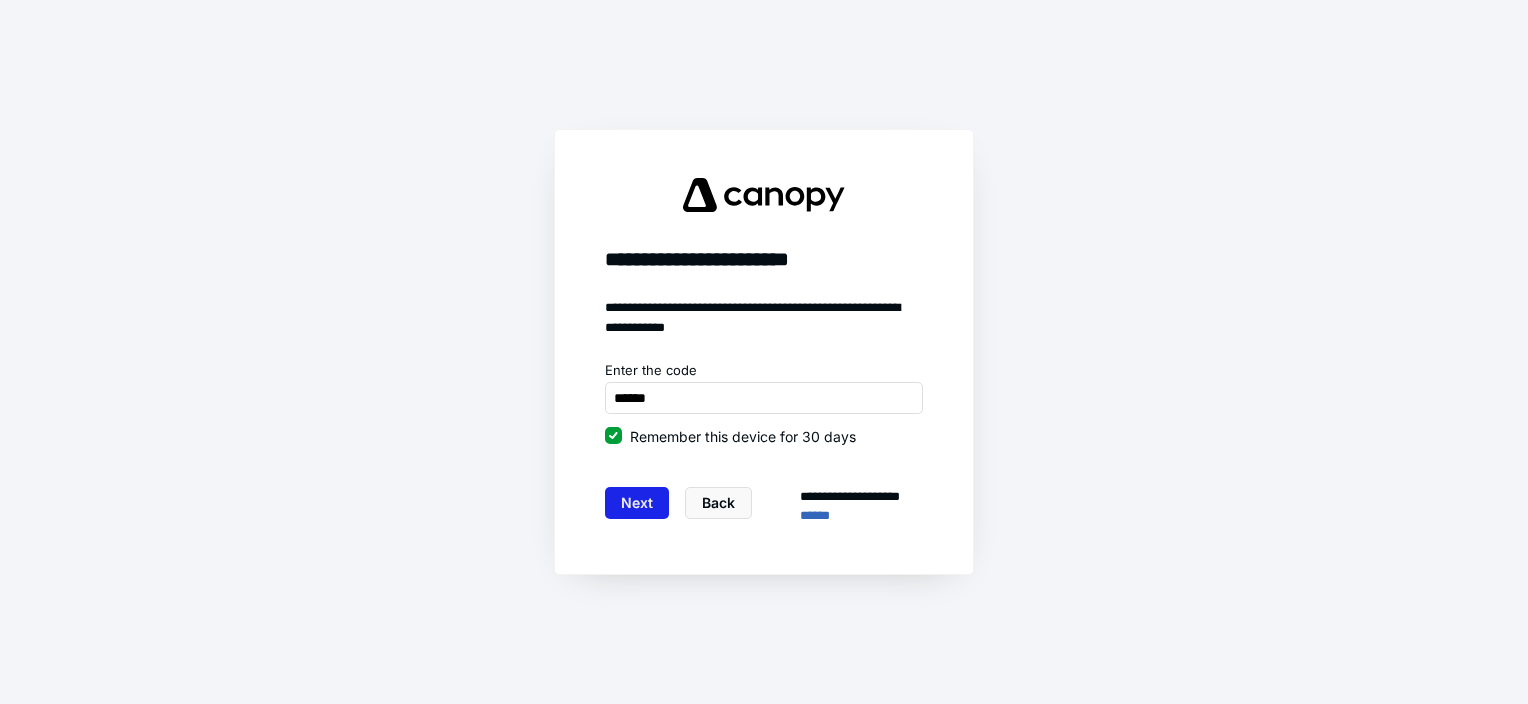 click on "Next" at bounding box center [637, 503] 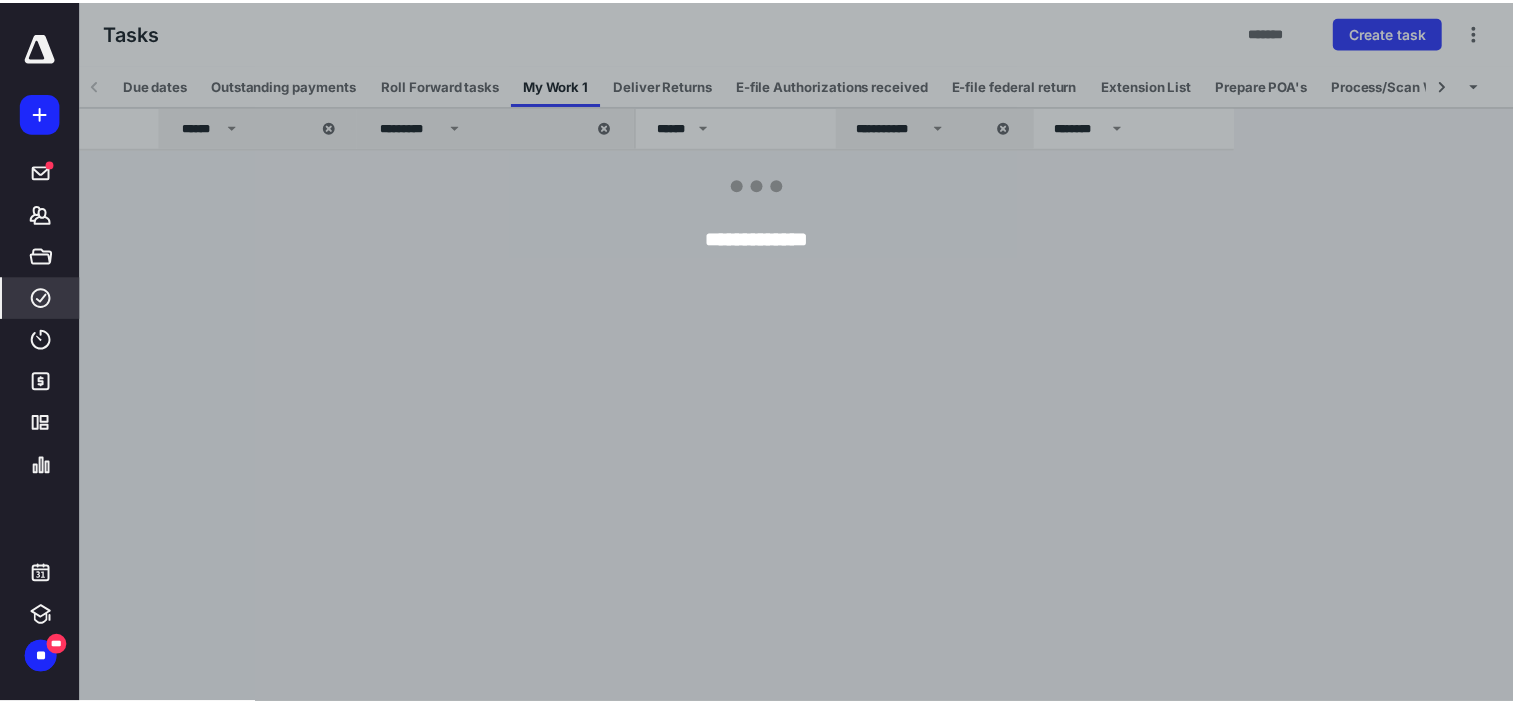 scroll, scrollTop: 0, scrollLeft: 0, axis: both 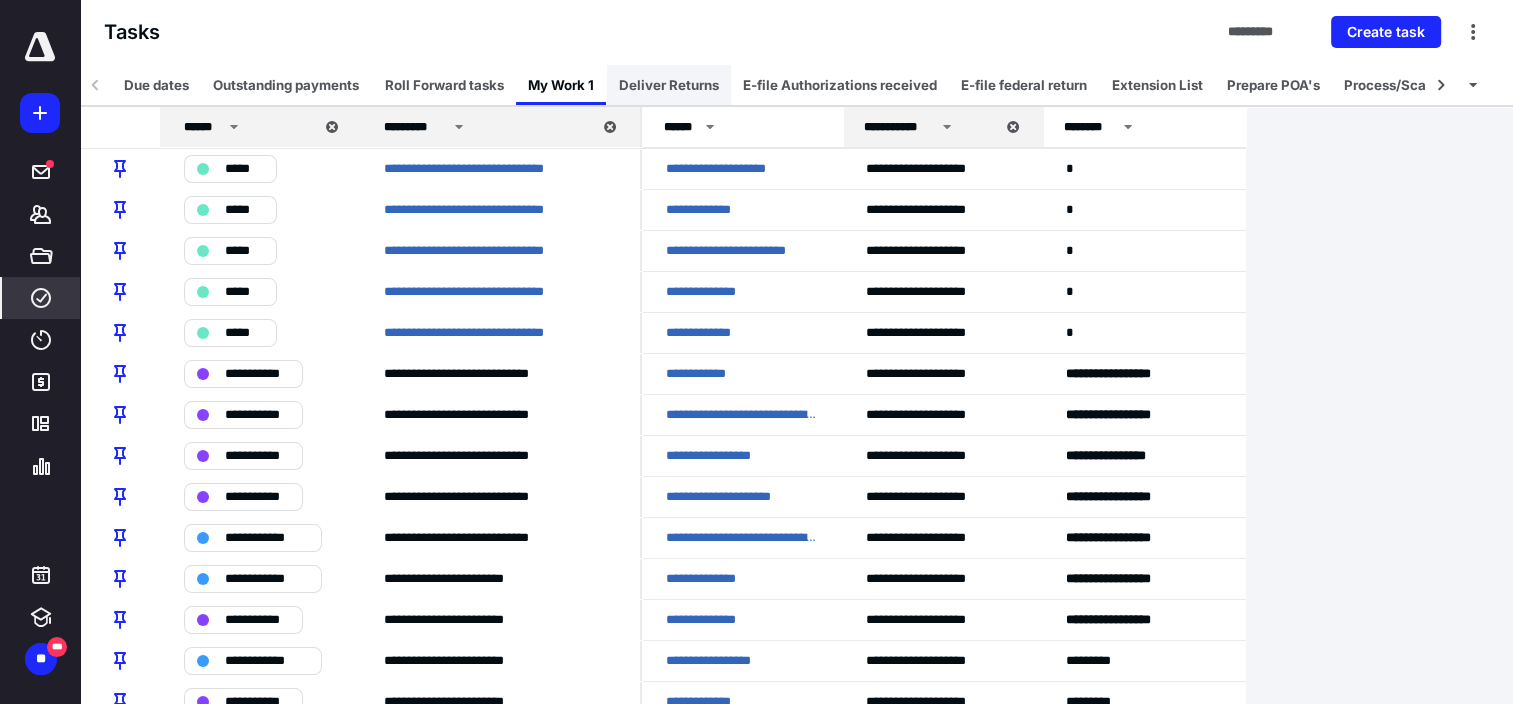 click on "Deliver Returns" at bounding box center [669, 85] 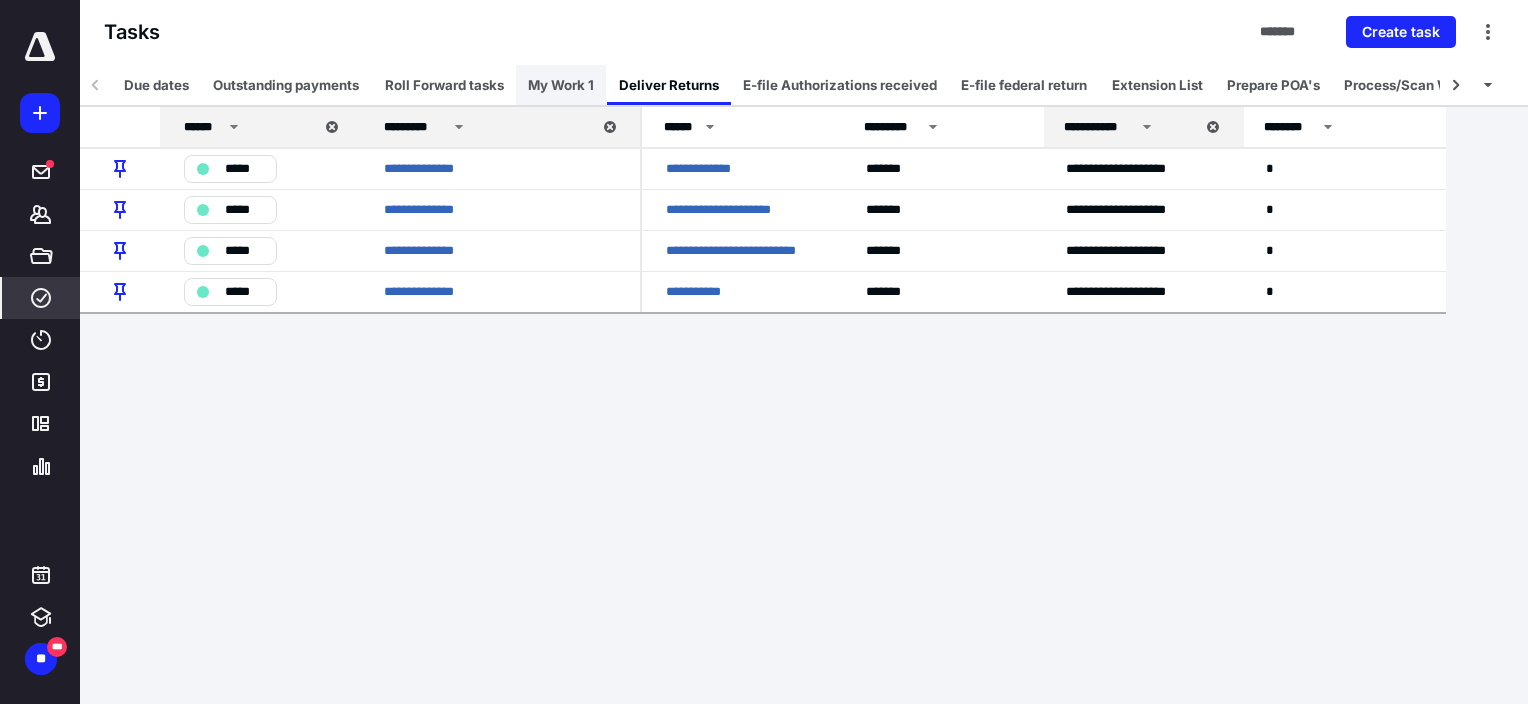 click on "My Work 1" at bounding box center [561, 85] 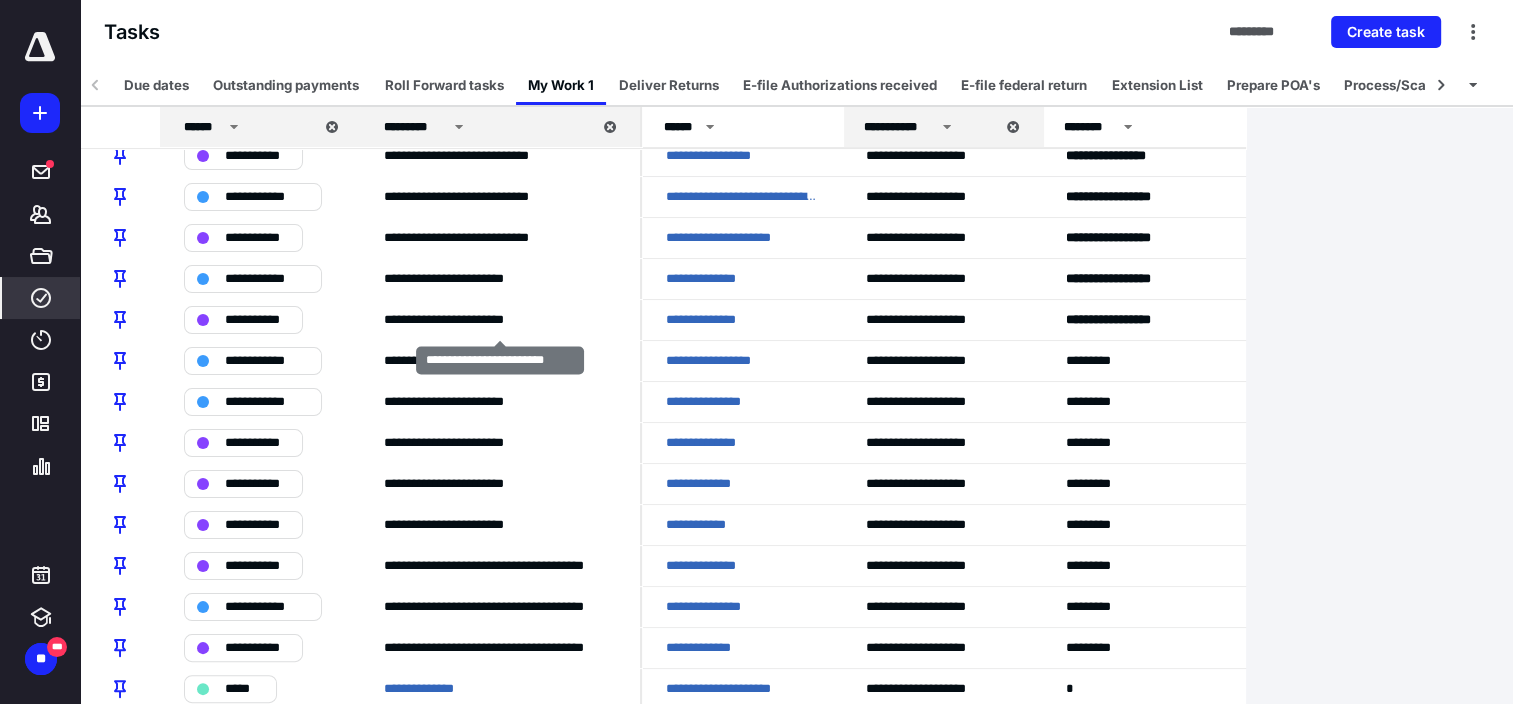 scroll, scrollTop: 600, scrollLeft: 0, axis: vertical 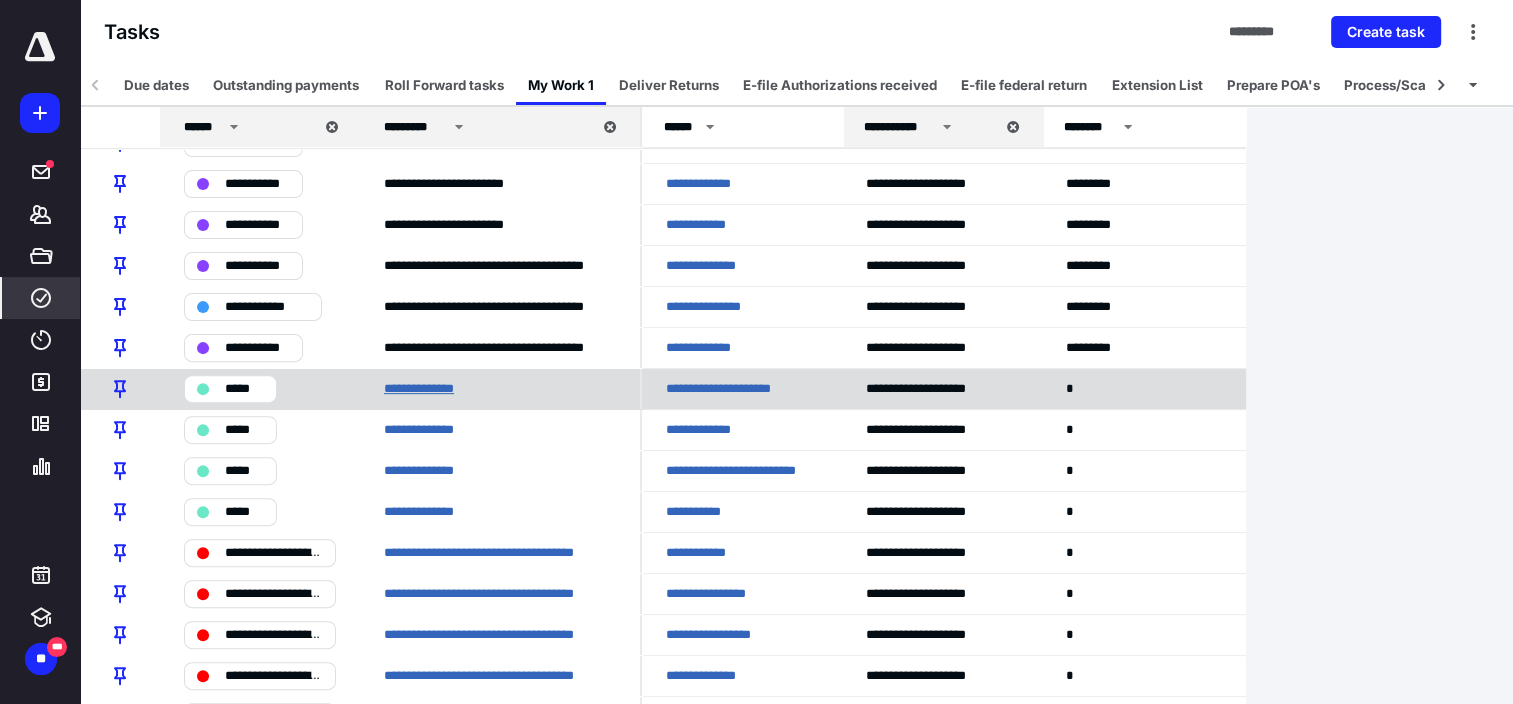 click on "**********" at bounding box center (425, 389) 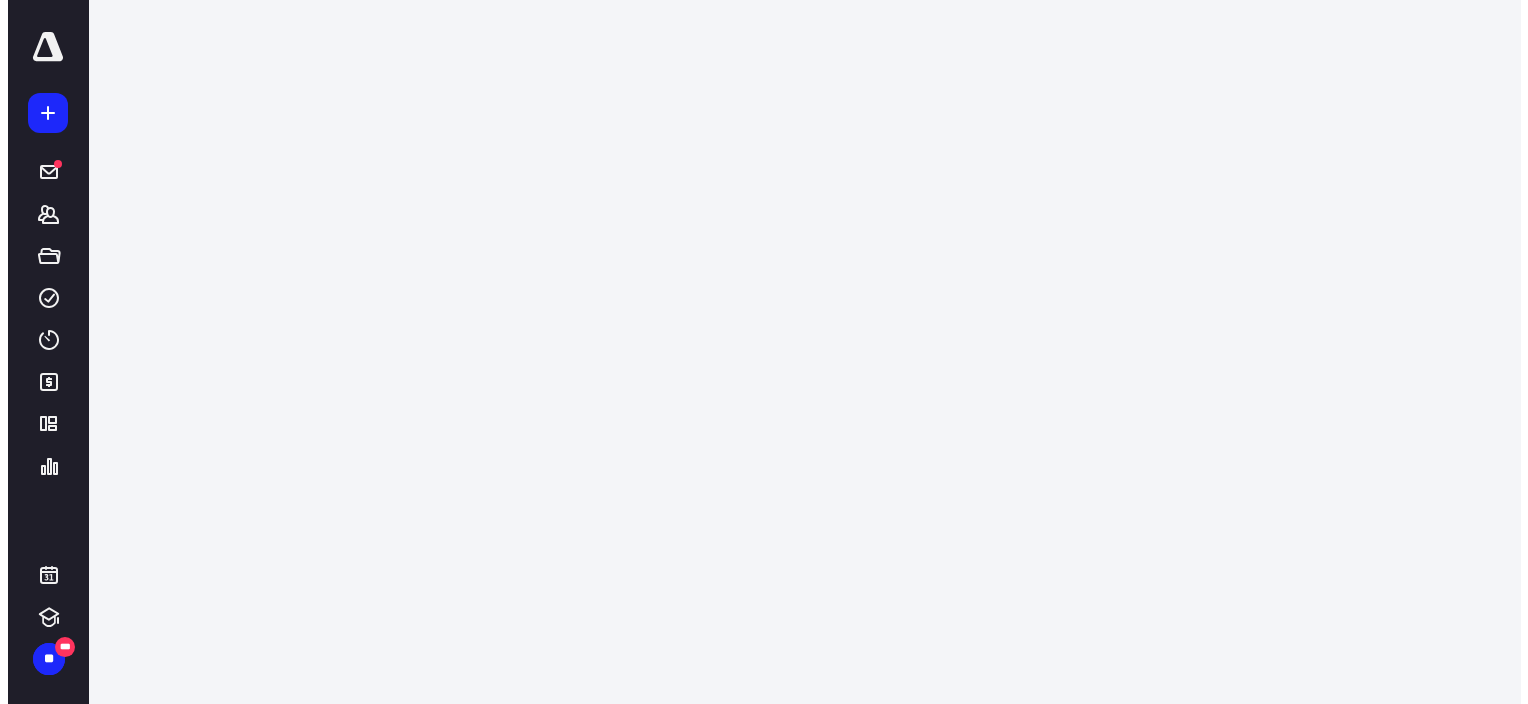 scroll, scrollTop: 0, scrollLeft: 0, axis: both 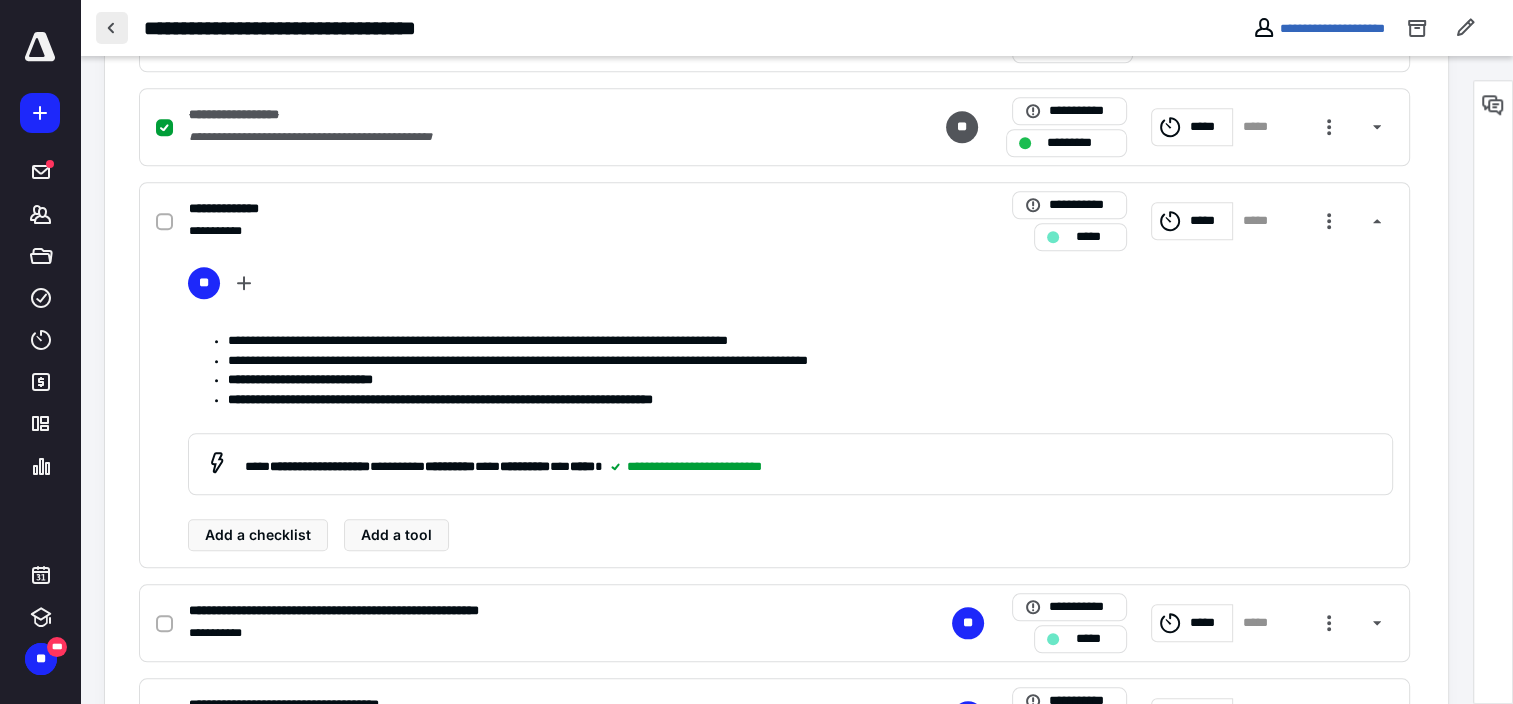 click at bounding box center [112, 28] 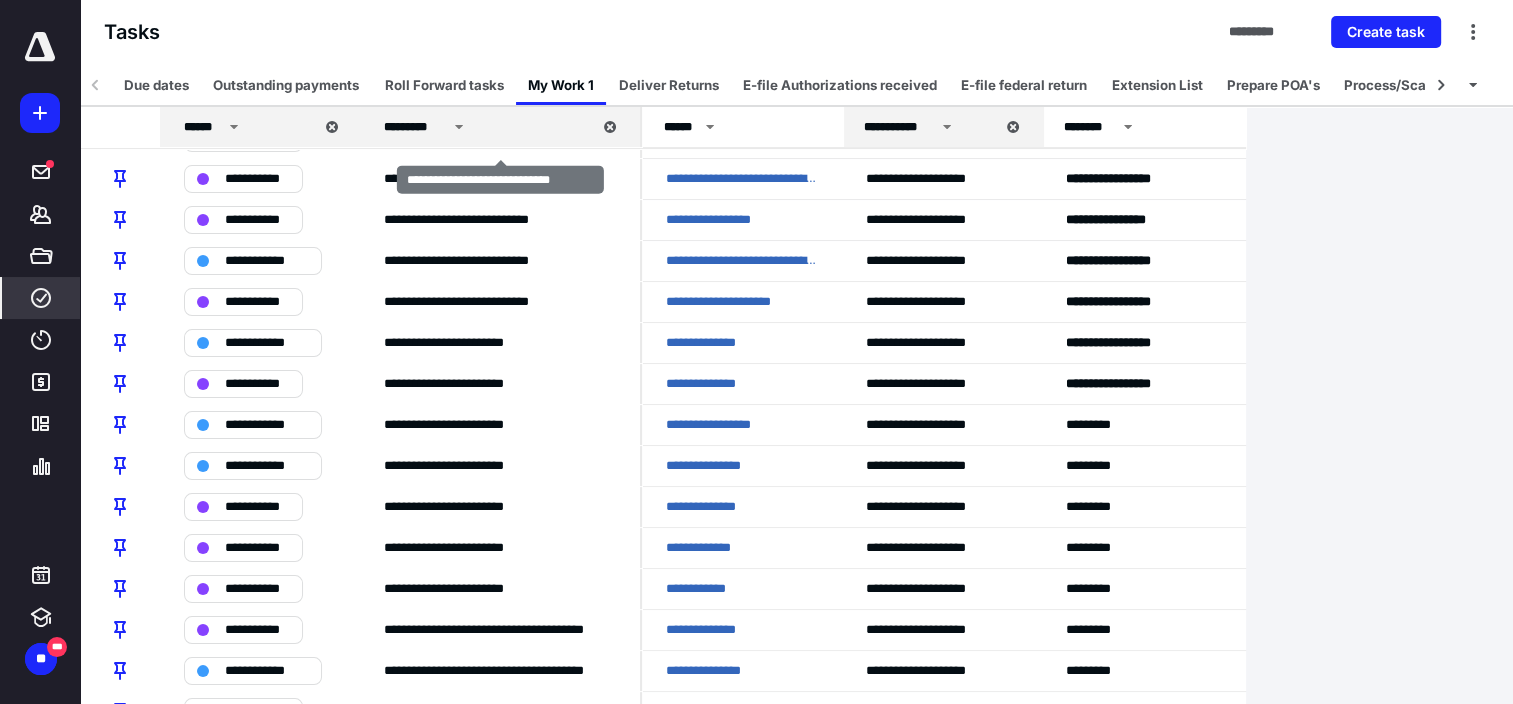 scroll, scrollTop: 400, scrollLeft: 0, axis: vertical 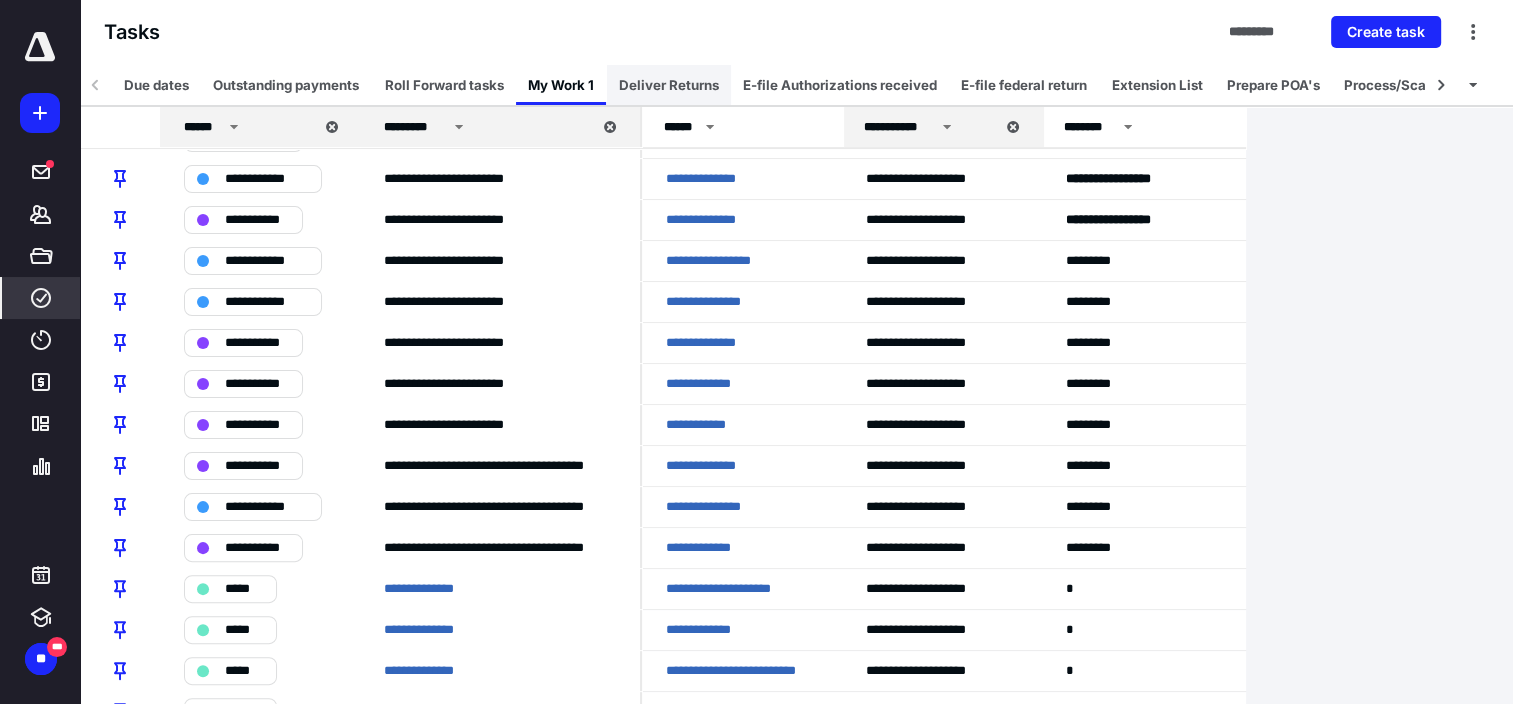 click on "Deliver Returns" at bounding box center [669, 85] 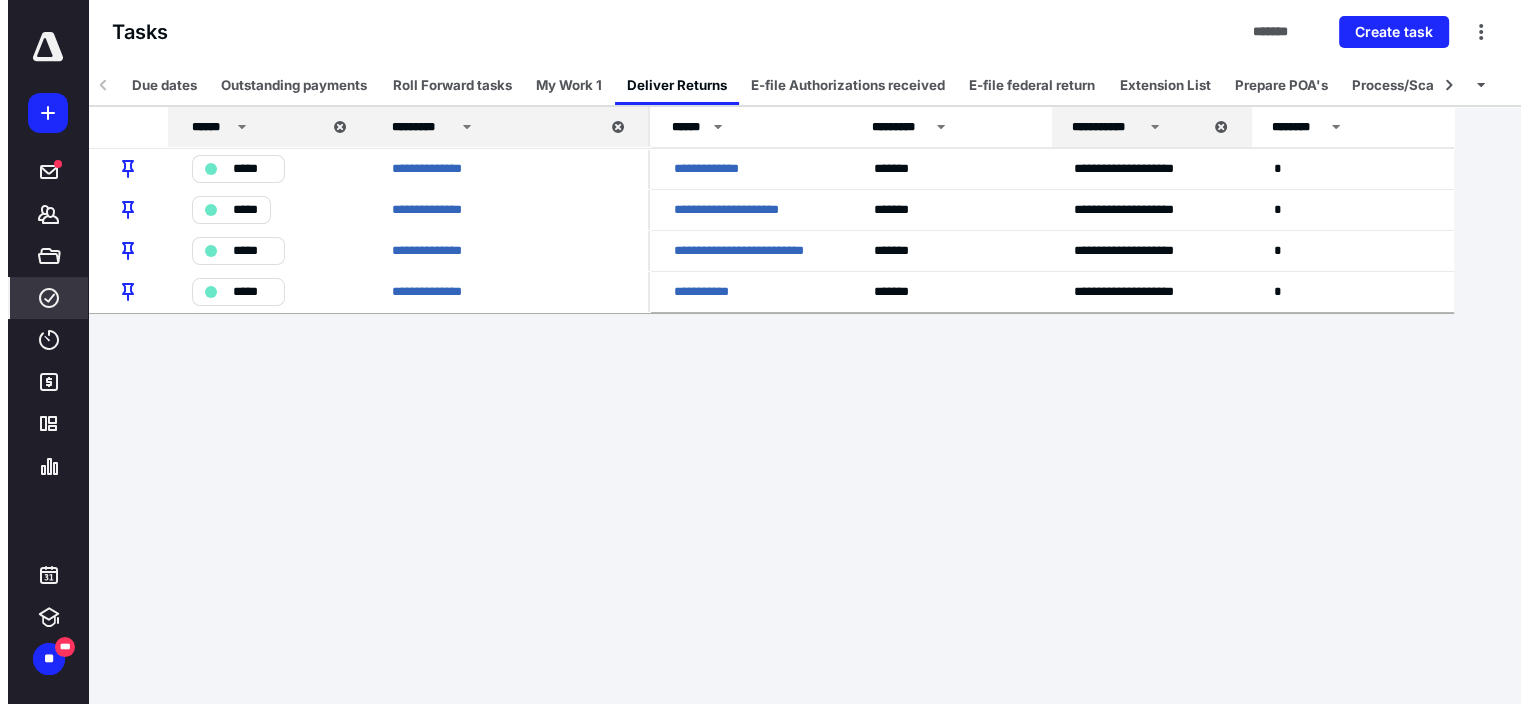 scroll, scrollTop: 0, scrollLeft: 0, axis: both 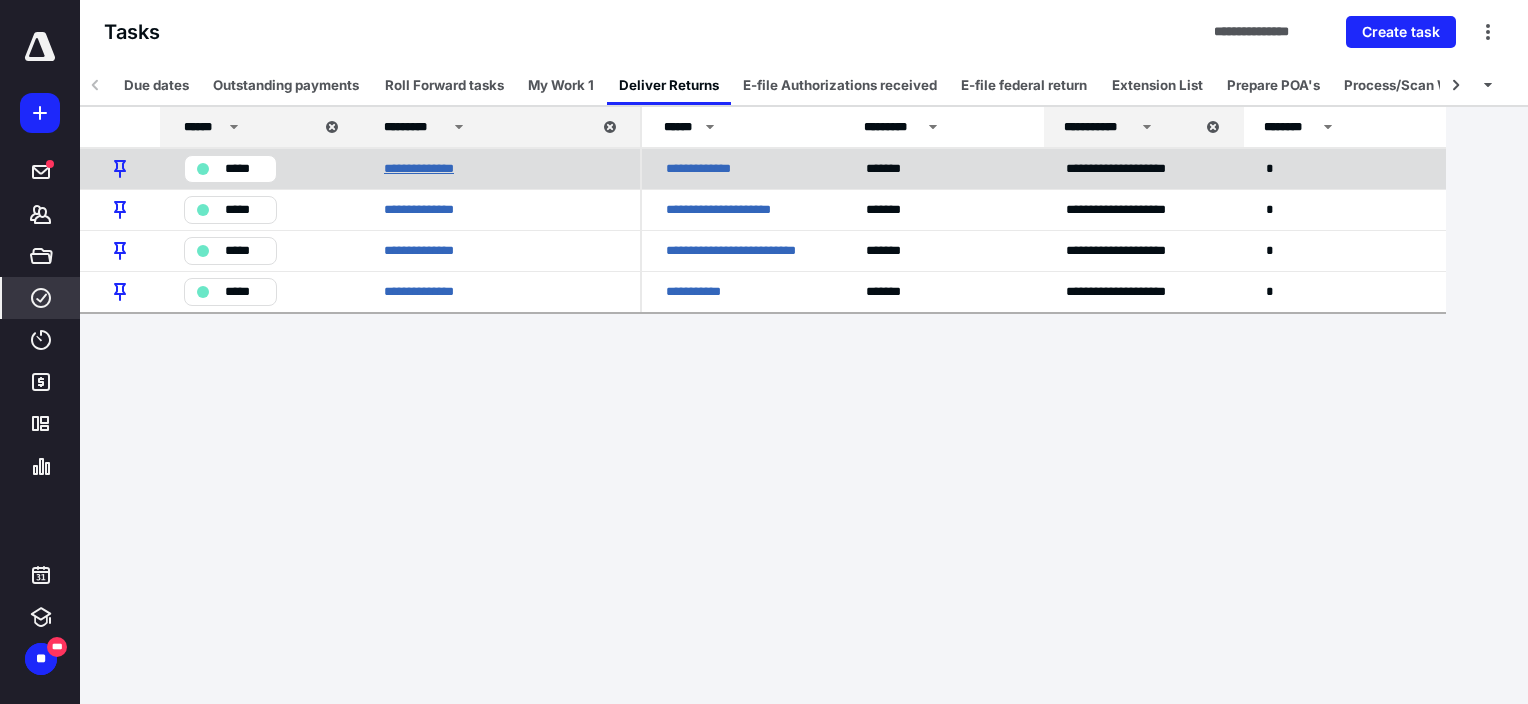 click on "**********" at bounding box center [425, 169] 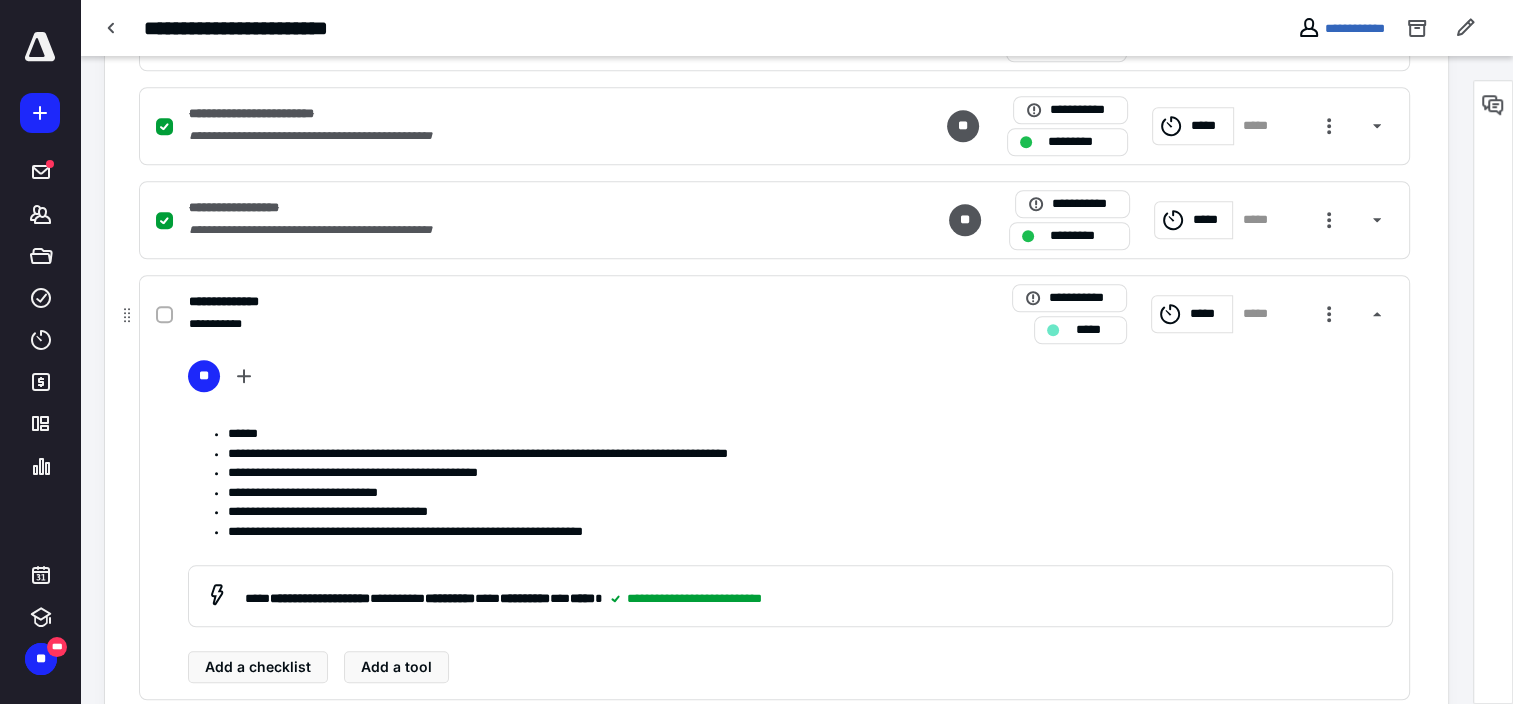 scroll, scrollTop: 1856, scrollLeft: 0, axis: vertical 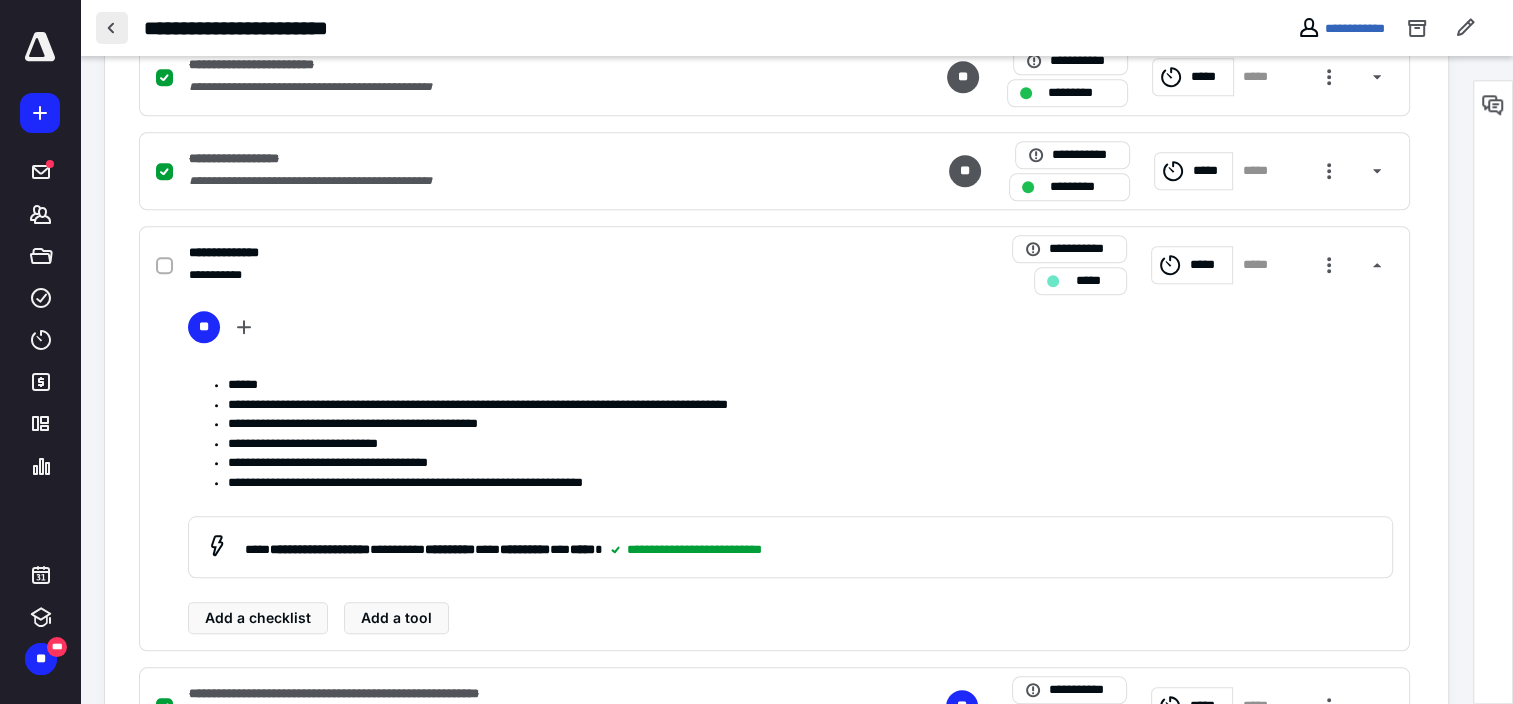 click at bounding box center [112, 28] 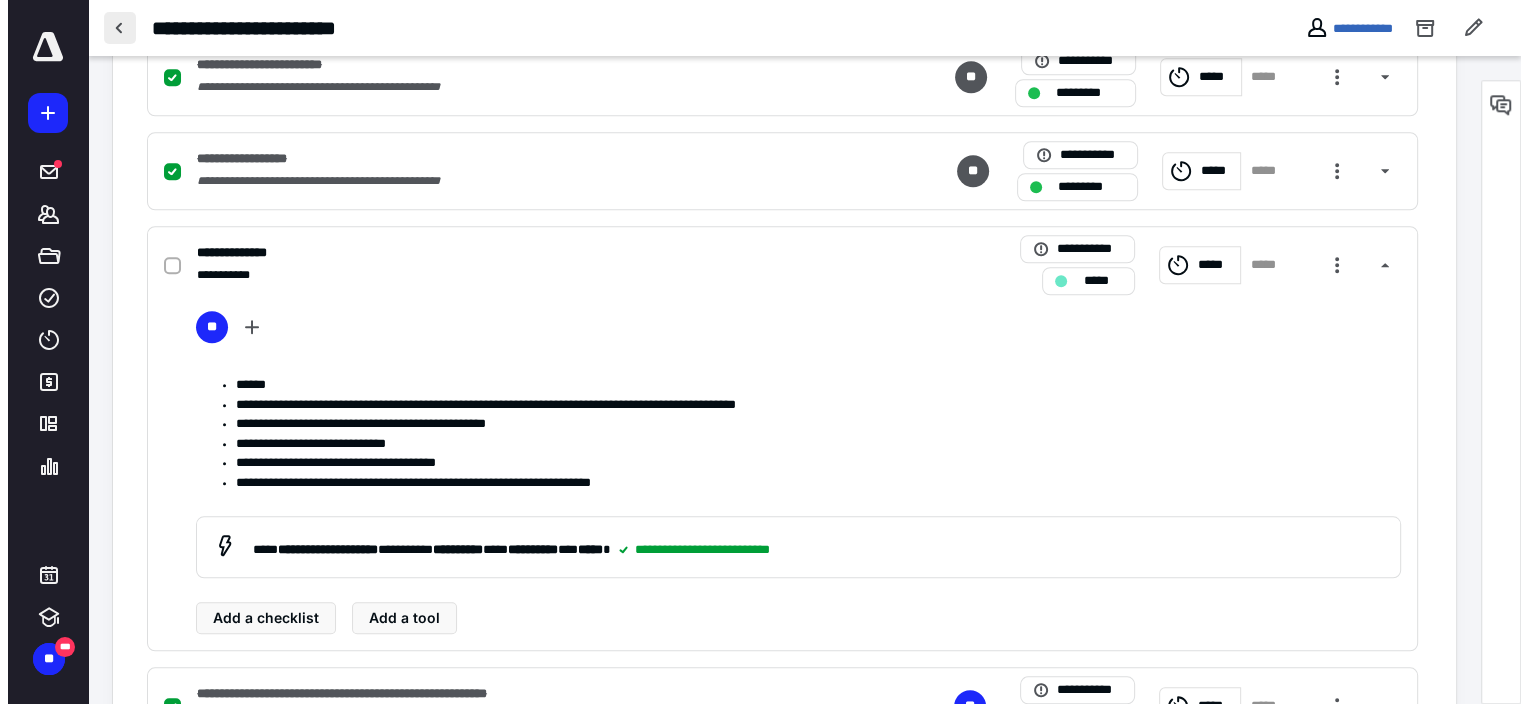 scroll, scrollTop: 0, scrollLeft: 0, axis: both 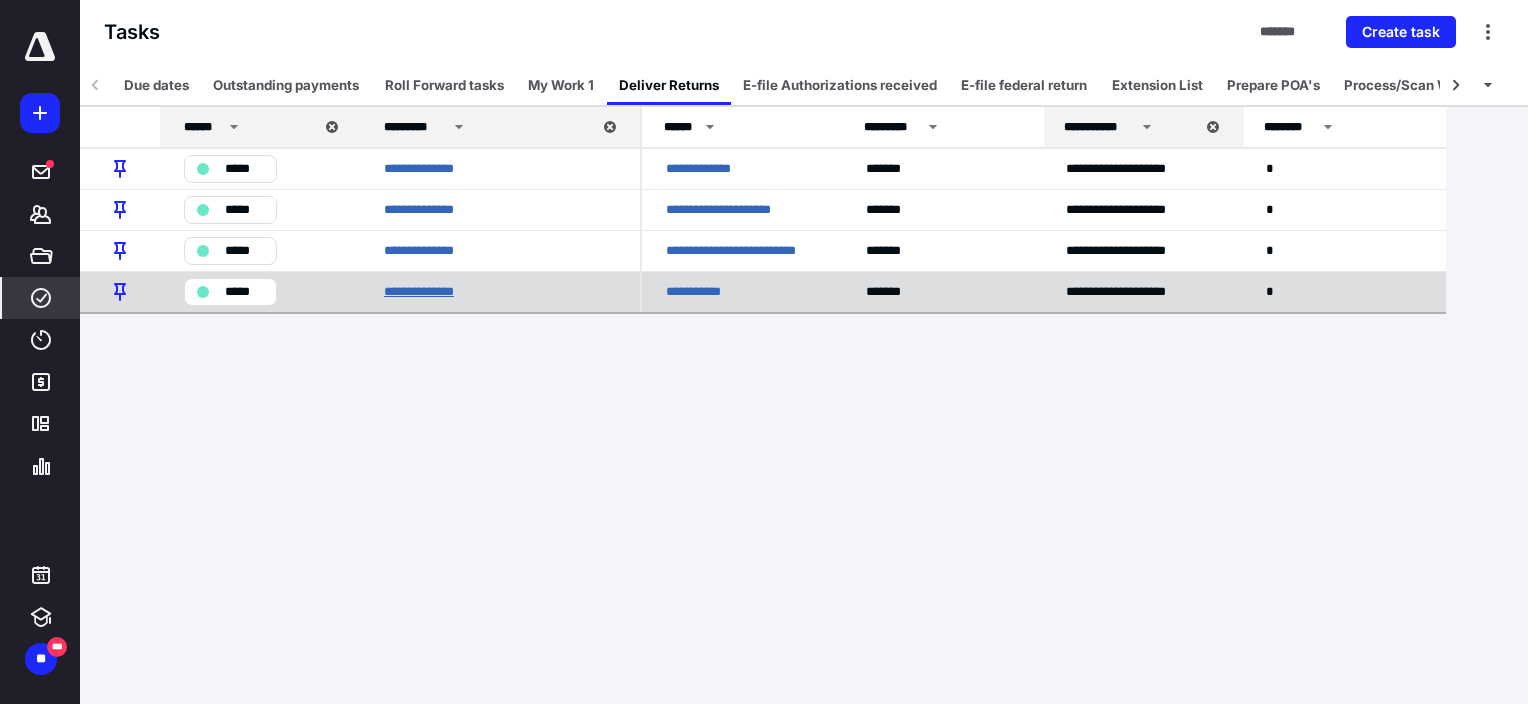 click on "**********" at bounding box center (425, 292) 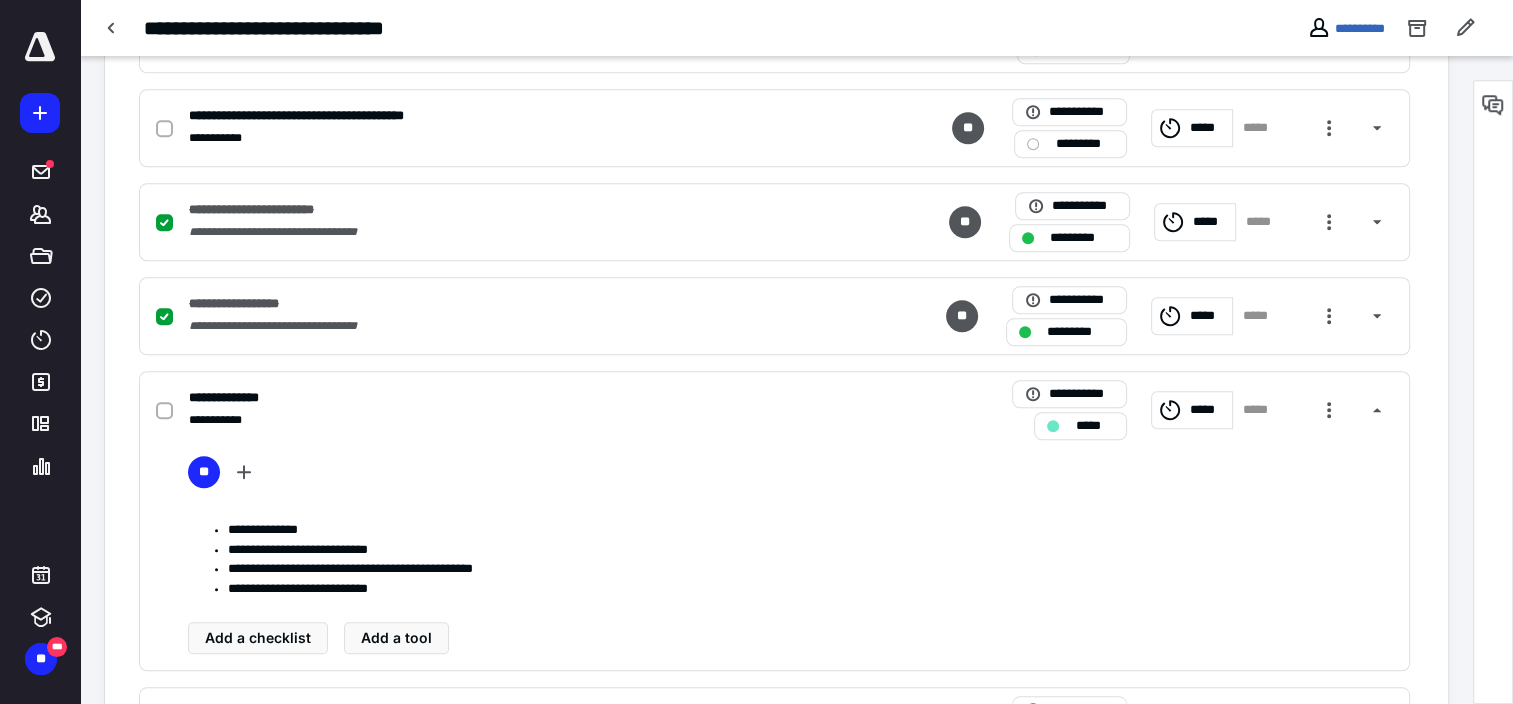 scroll, scrollTop: 1900, scrollLeft: 0, axis: vertical 